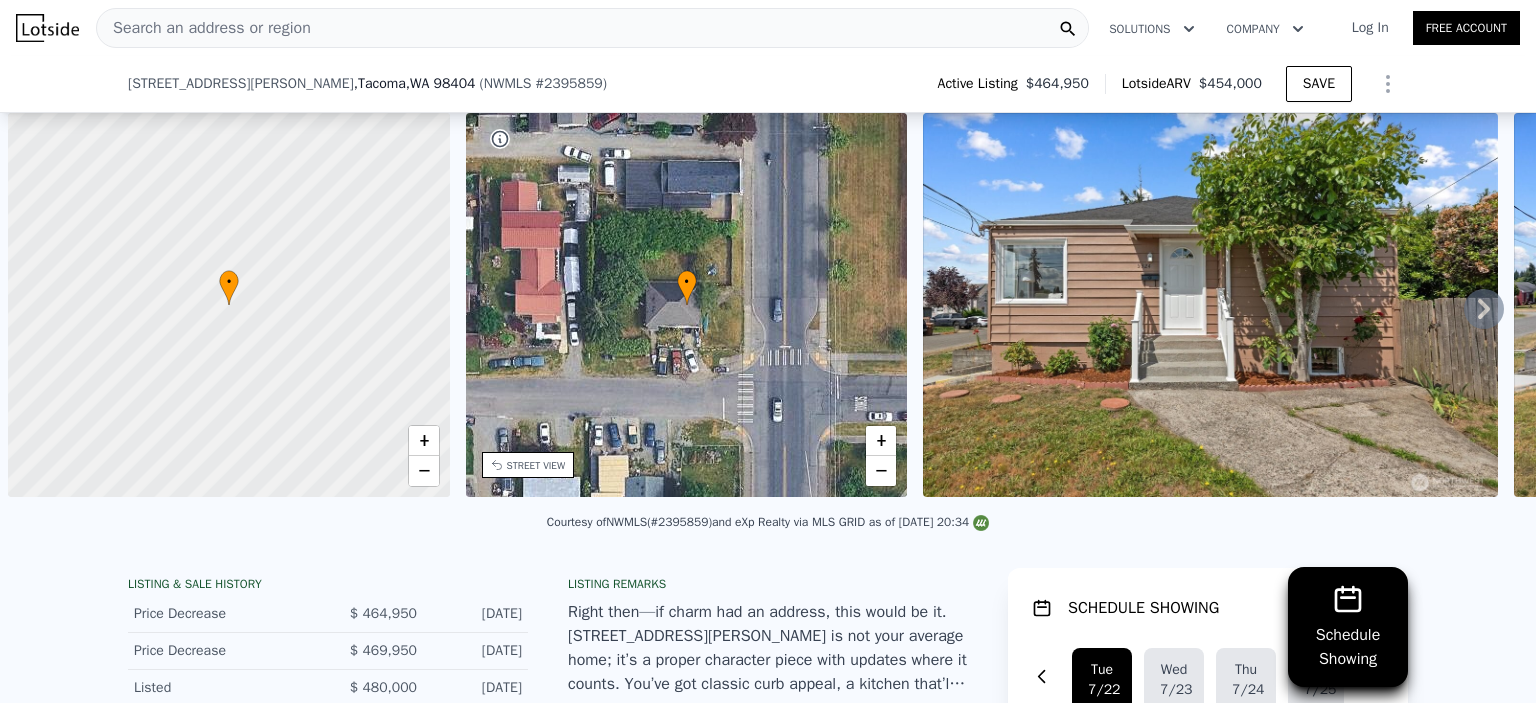scroll, scrollTop: 0, scrollLeft: 0, axis: both 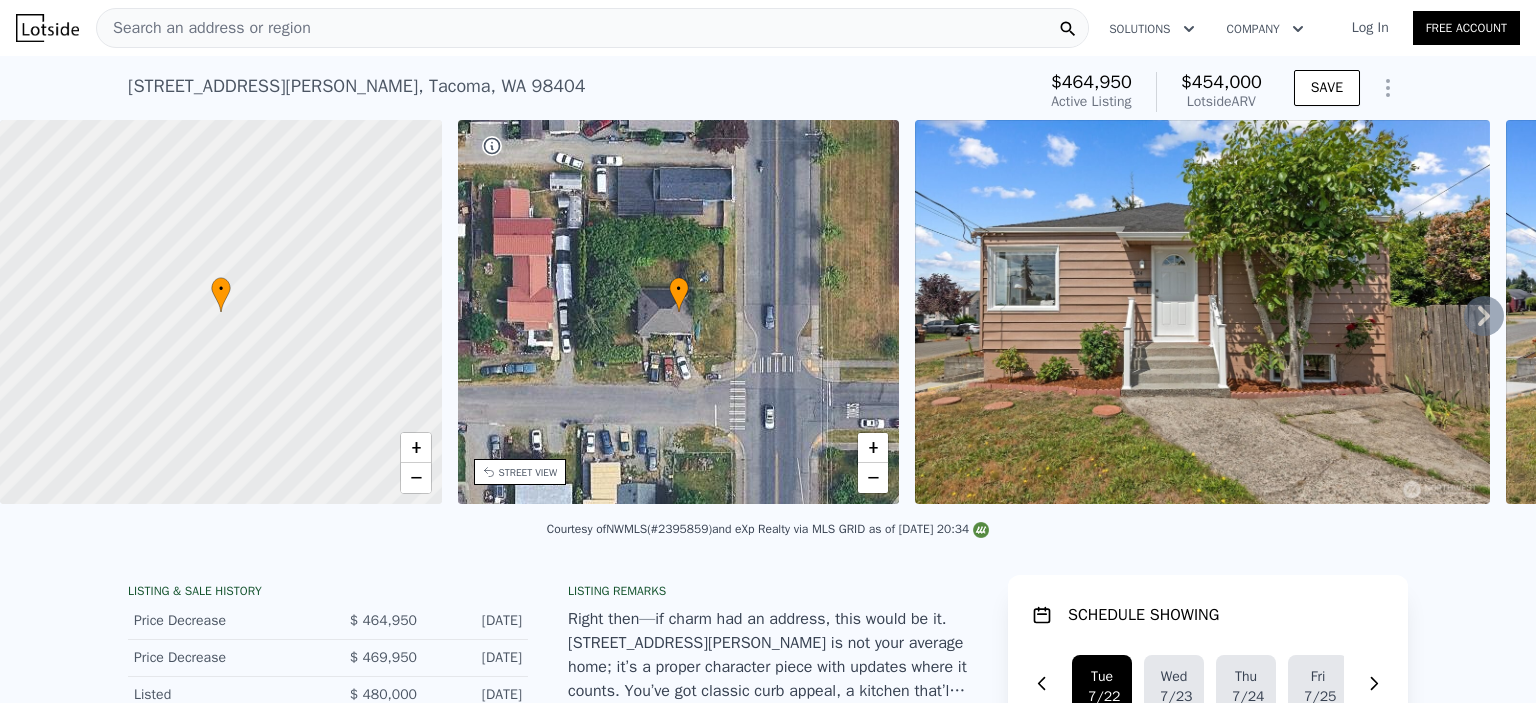 click on "Search an address or region" at bounding box center (592, 28) 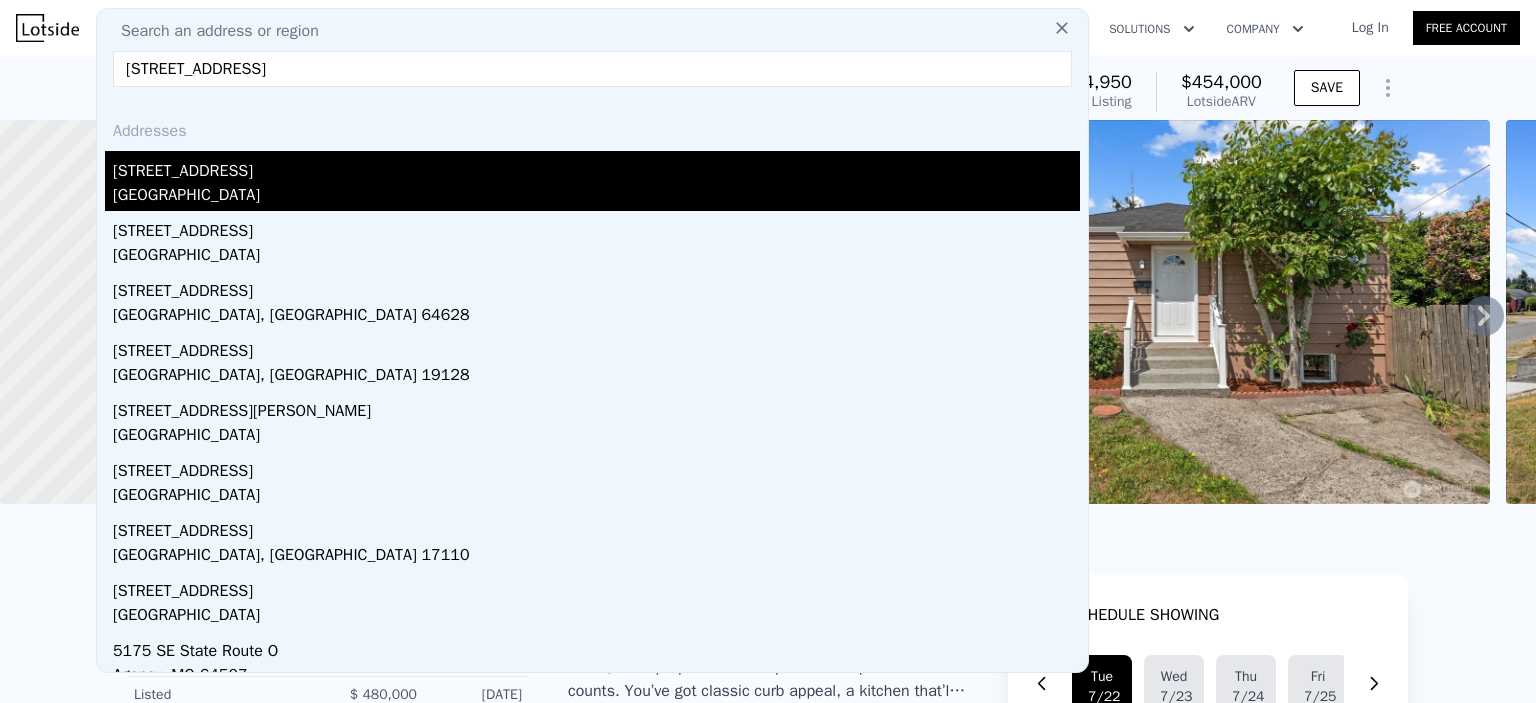 type on "[STREET_ADDRESS]" 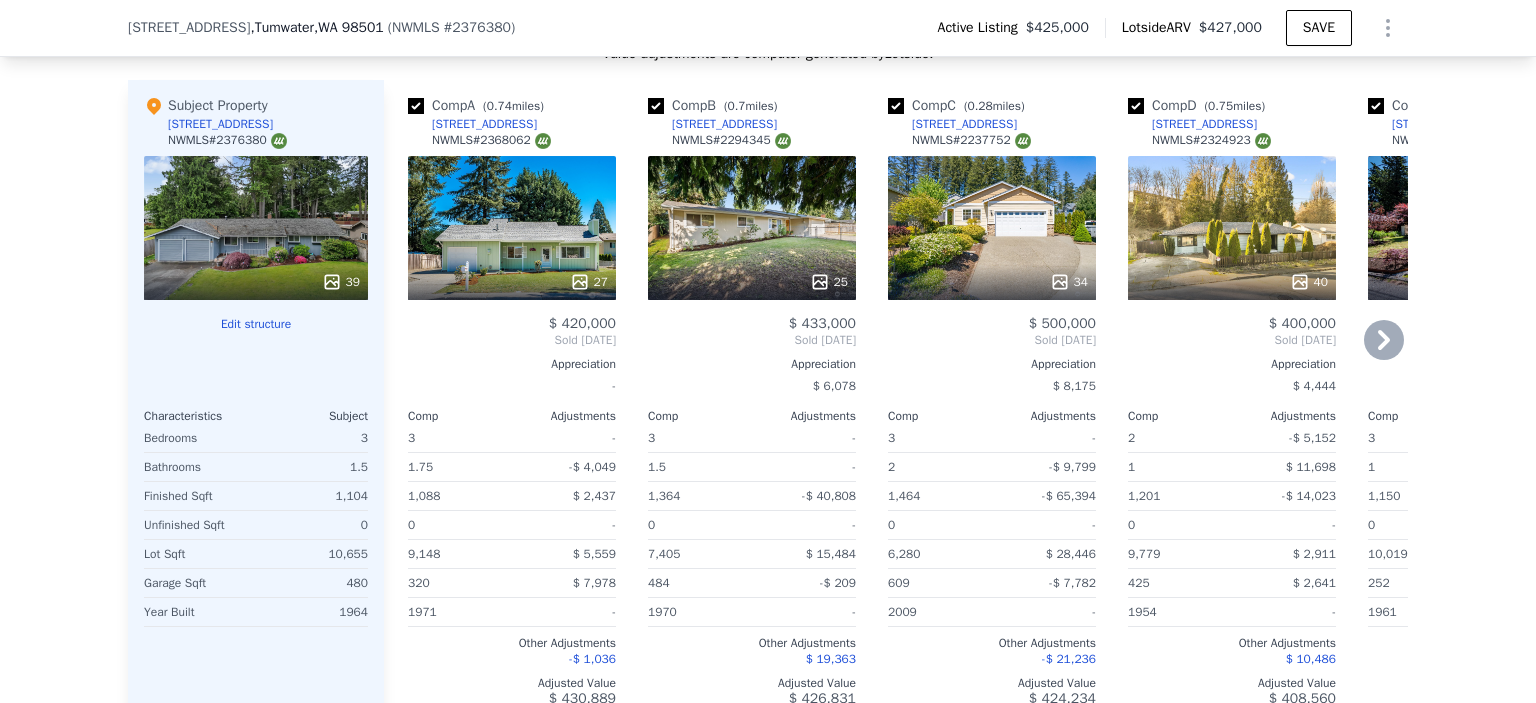 scroll, scrollTop: 2492, scrollLeft: 0, axis: vertical 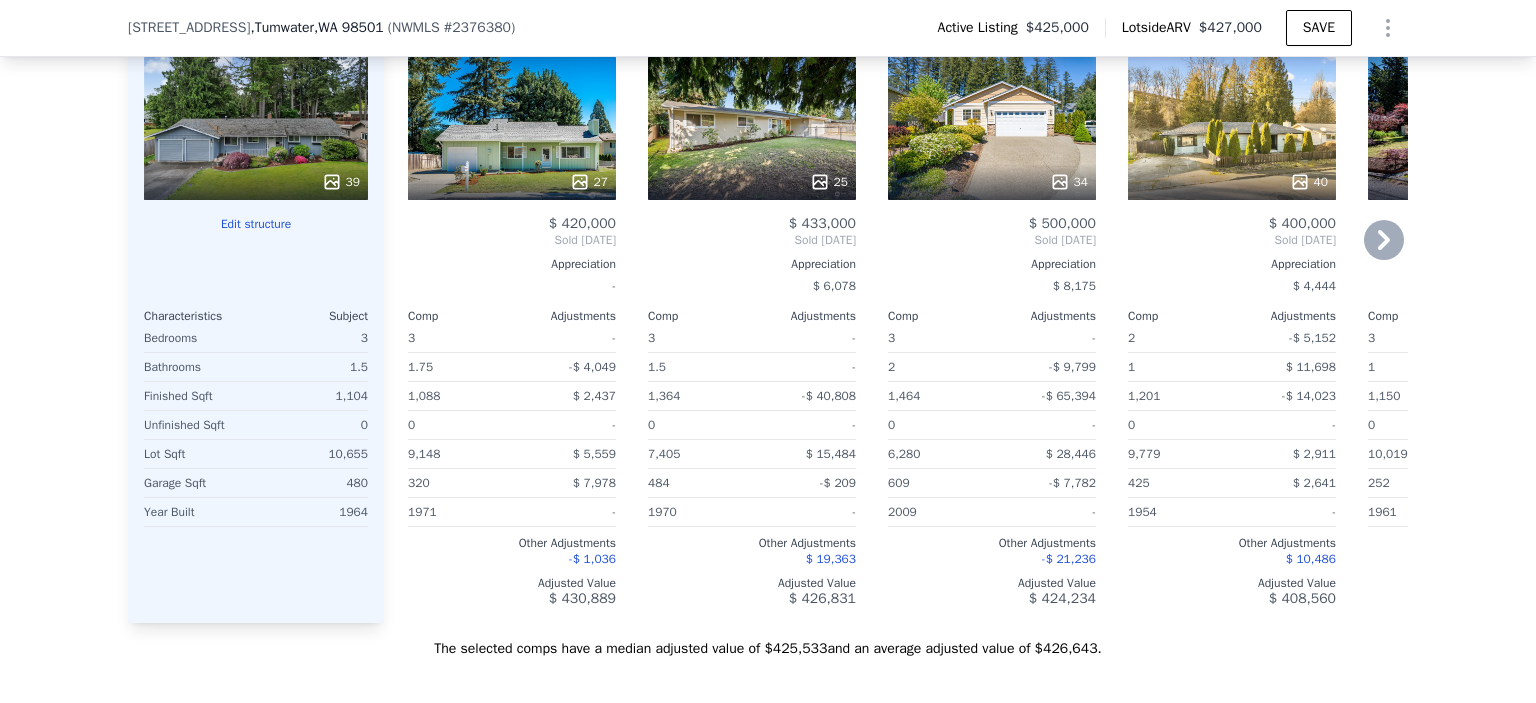 click at bounding box center (512, 182) 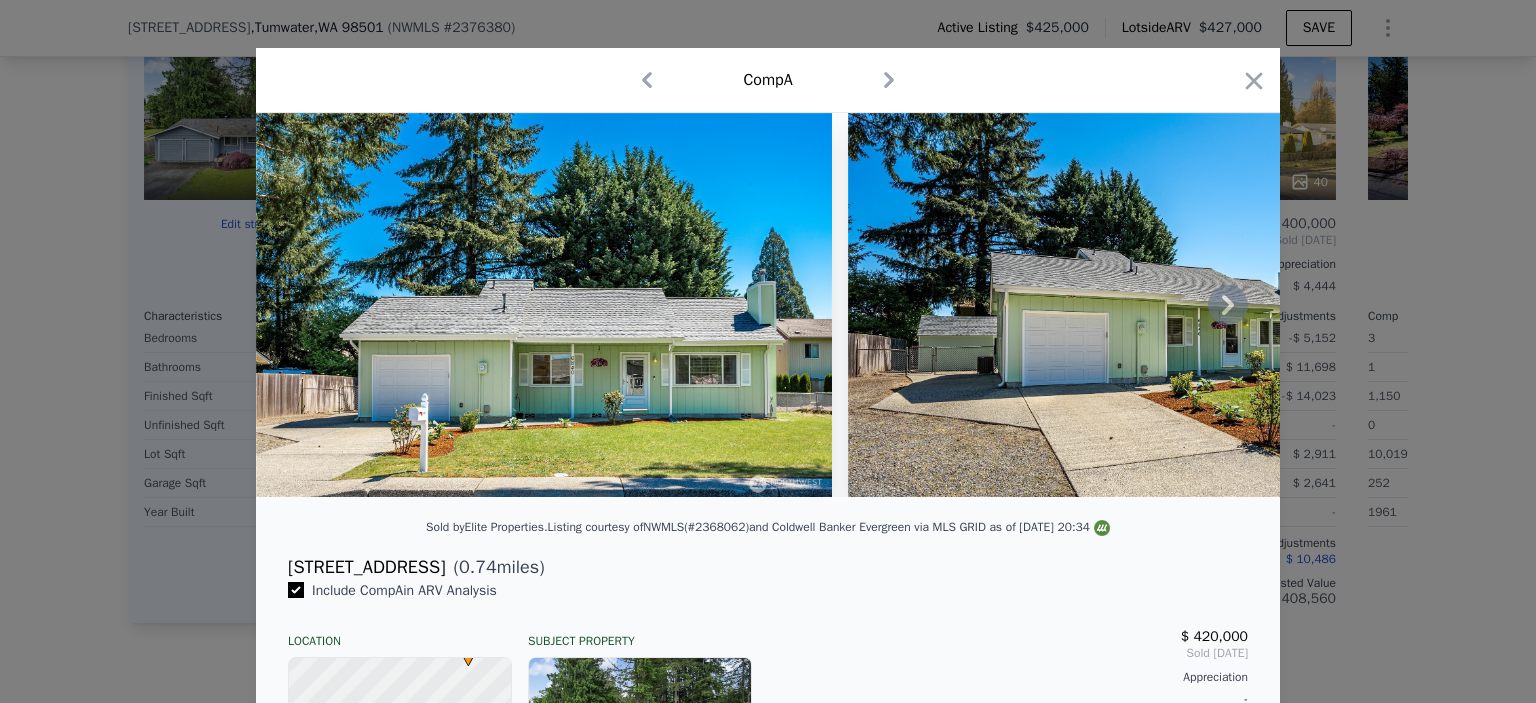 scroll, scrollTop: 0, scrollLeft: 0, axis: both 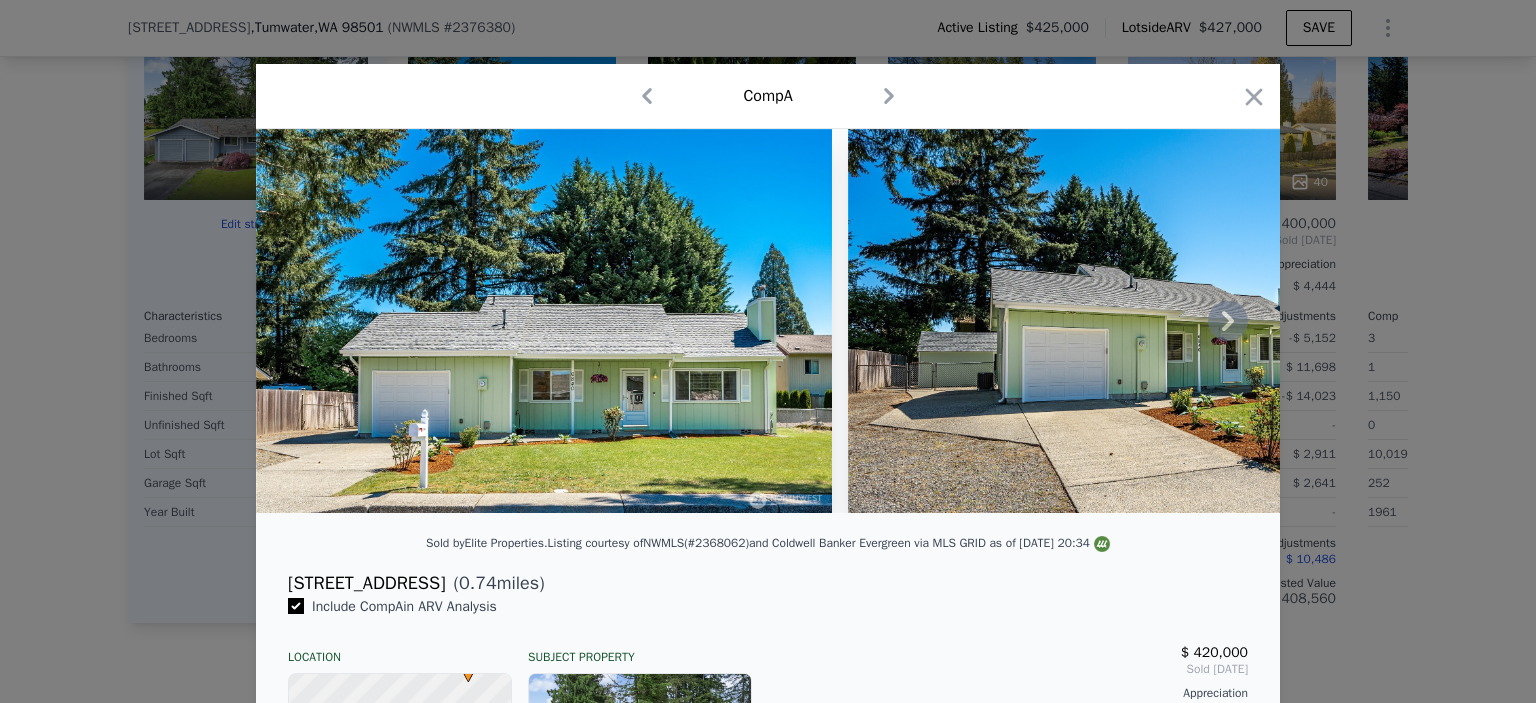 click 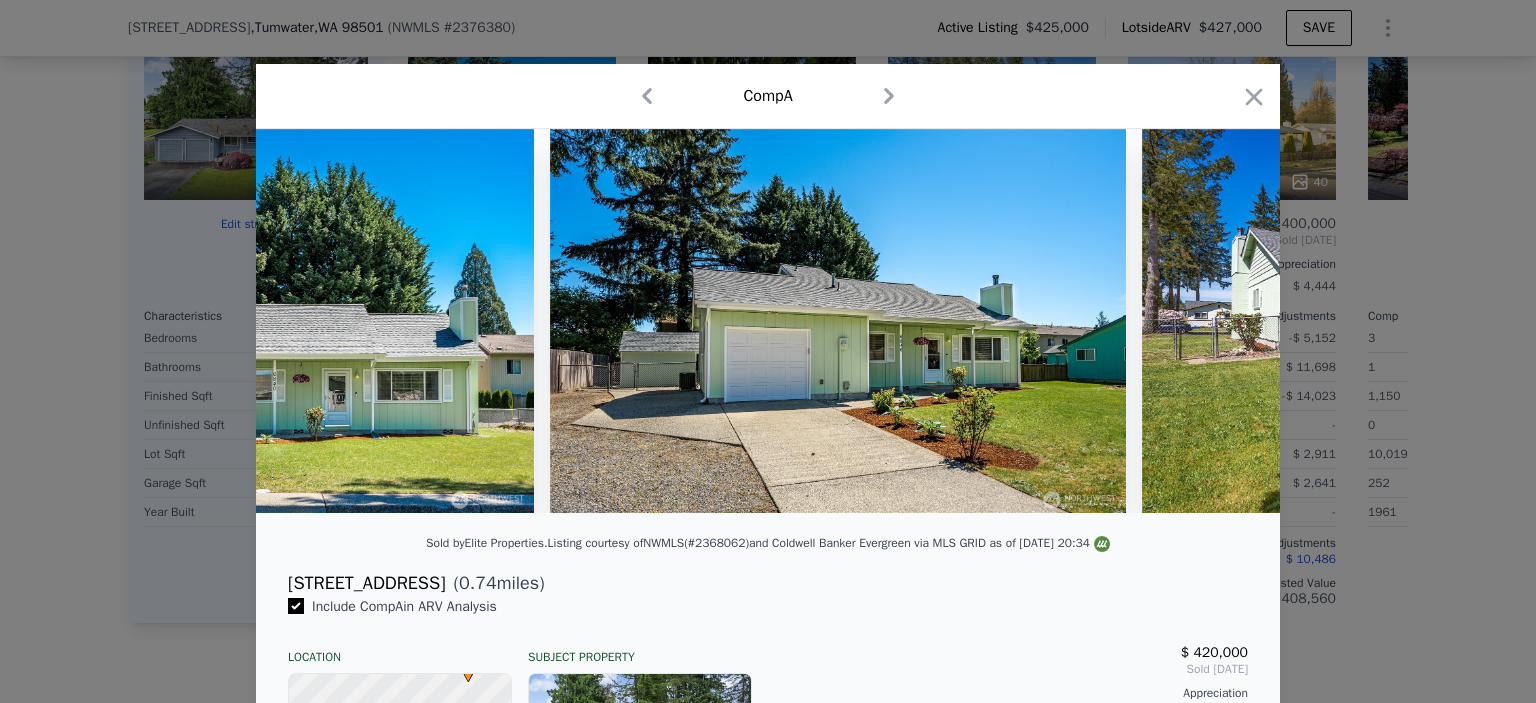 scroll, scrollTop: 0, scrollLeft: 480, axis: horizontal 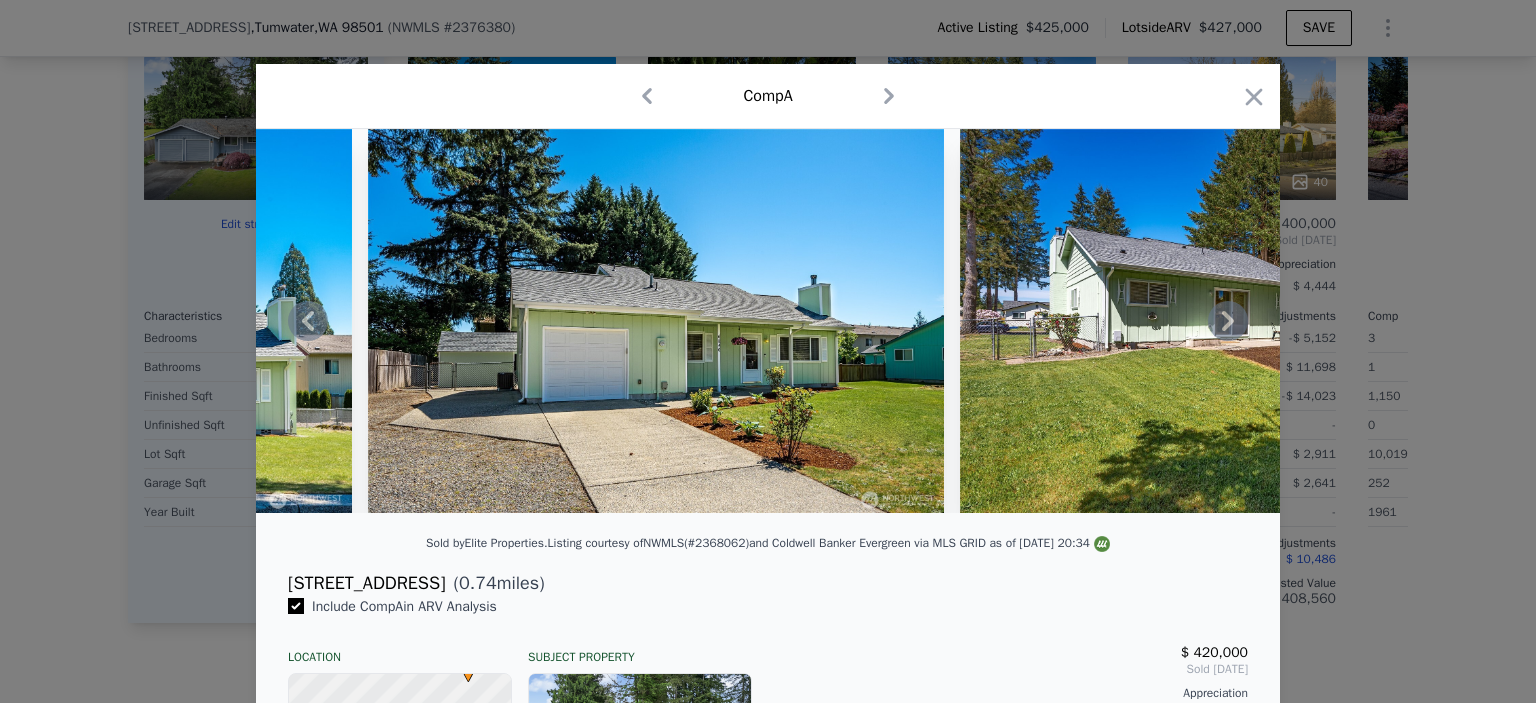 click at bounding box center (768, 321) 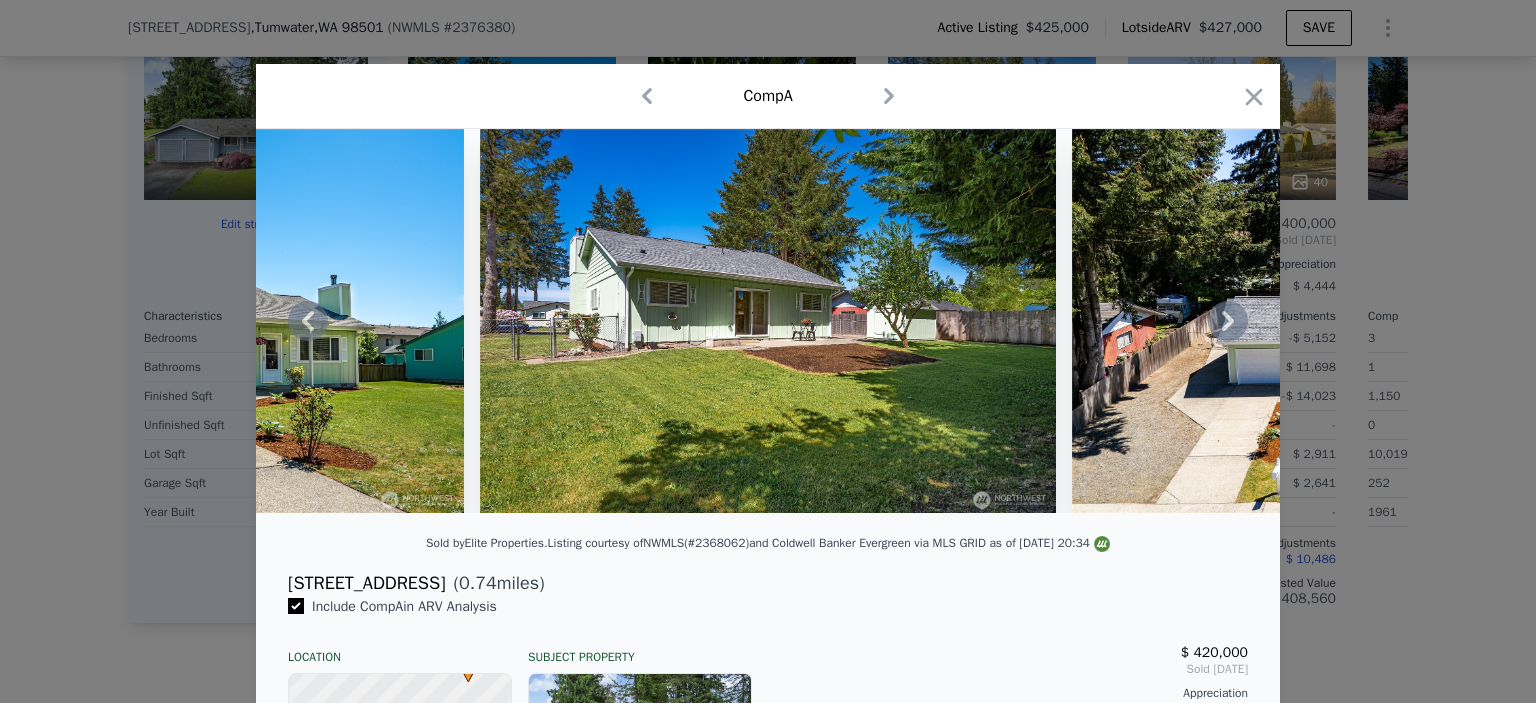 click 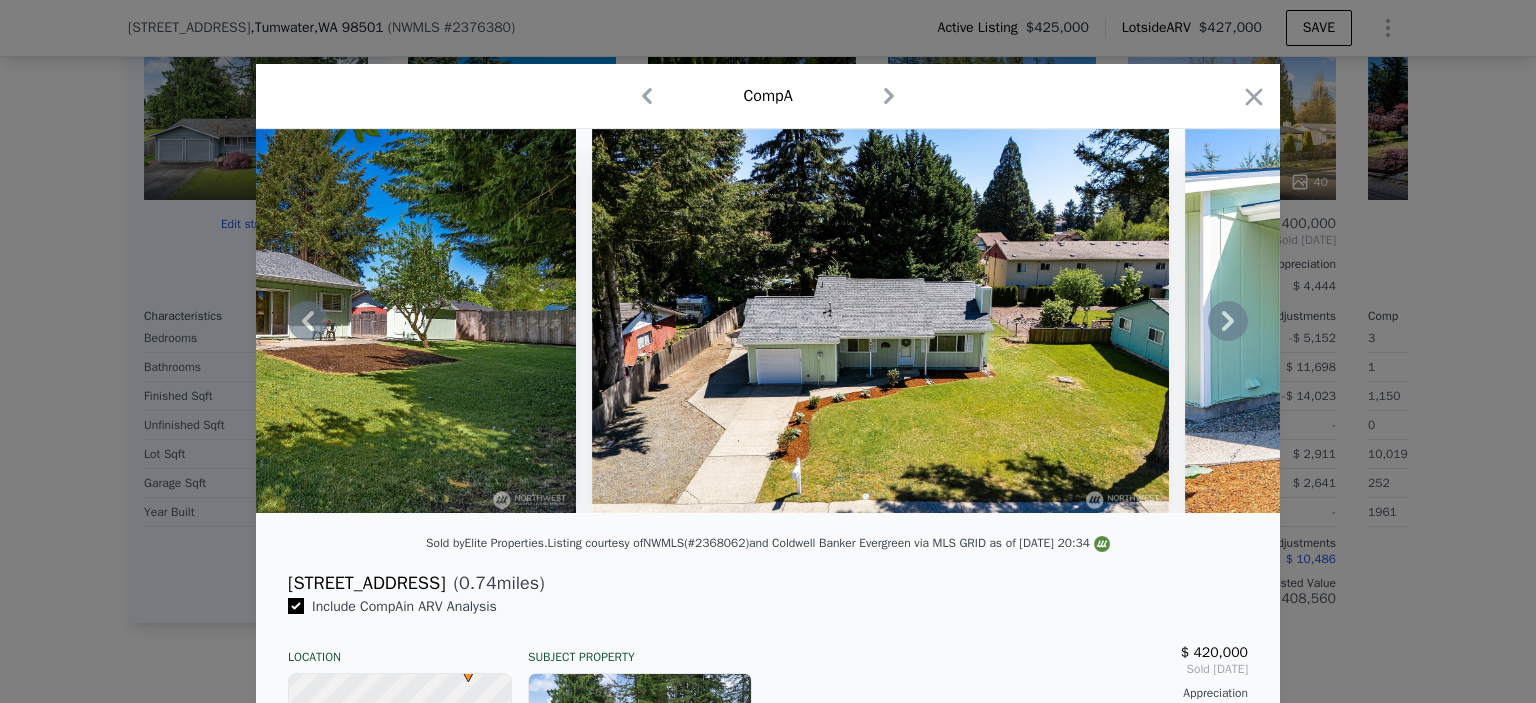 click 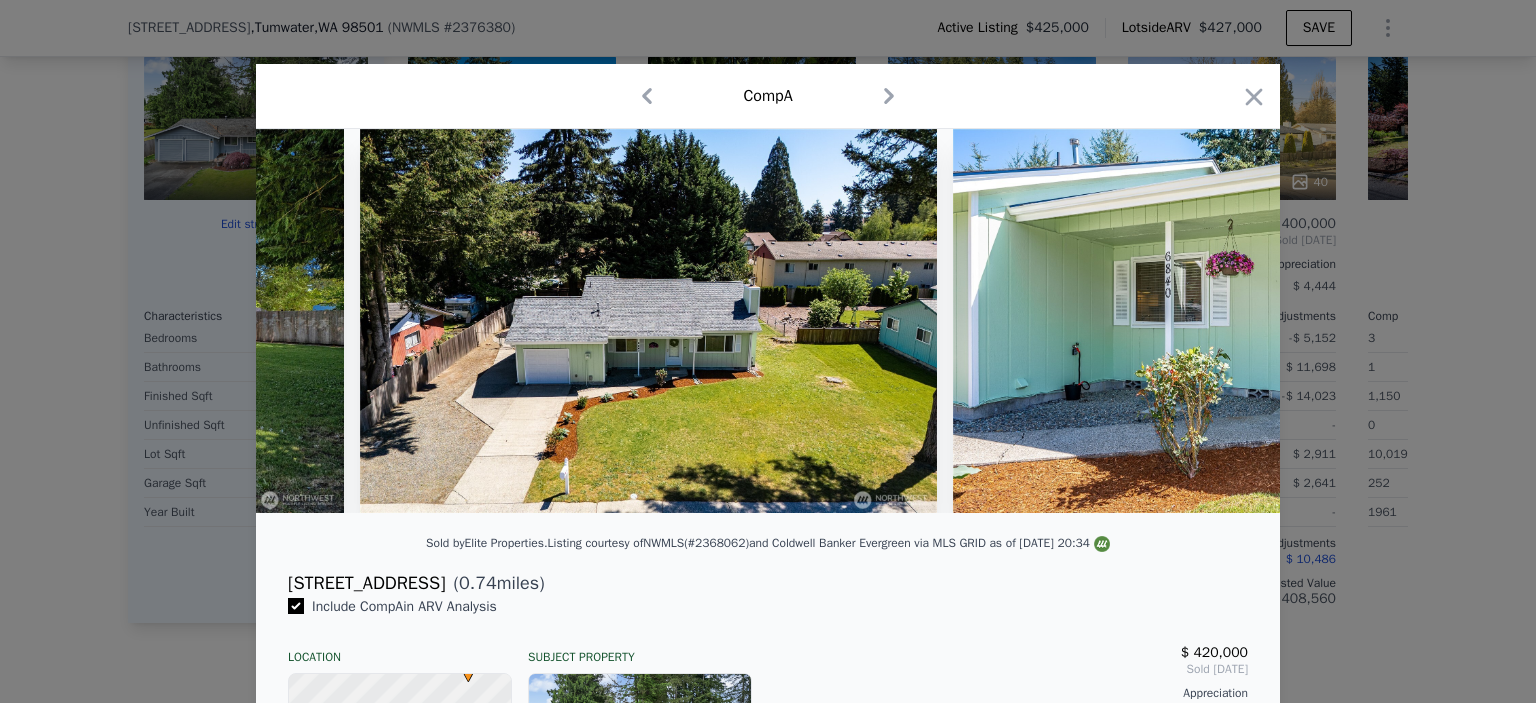 scroll, scrollTop: 0, scrollLeft: 1920, axis: horizontal 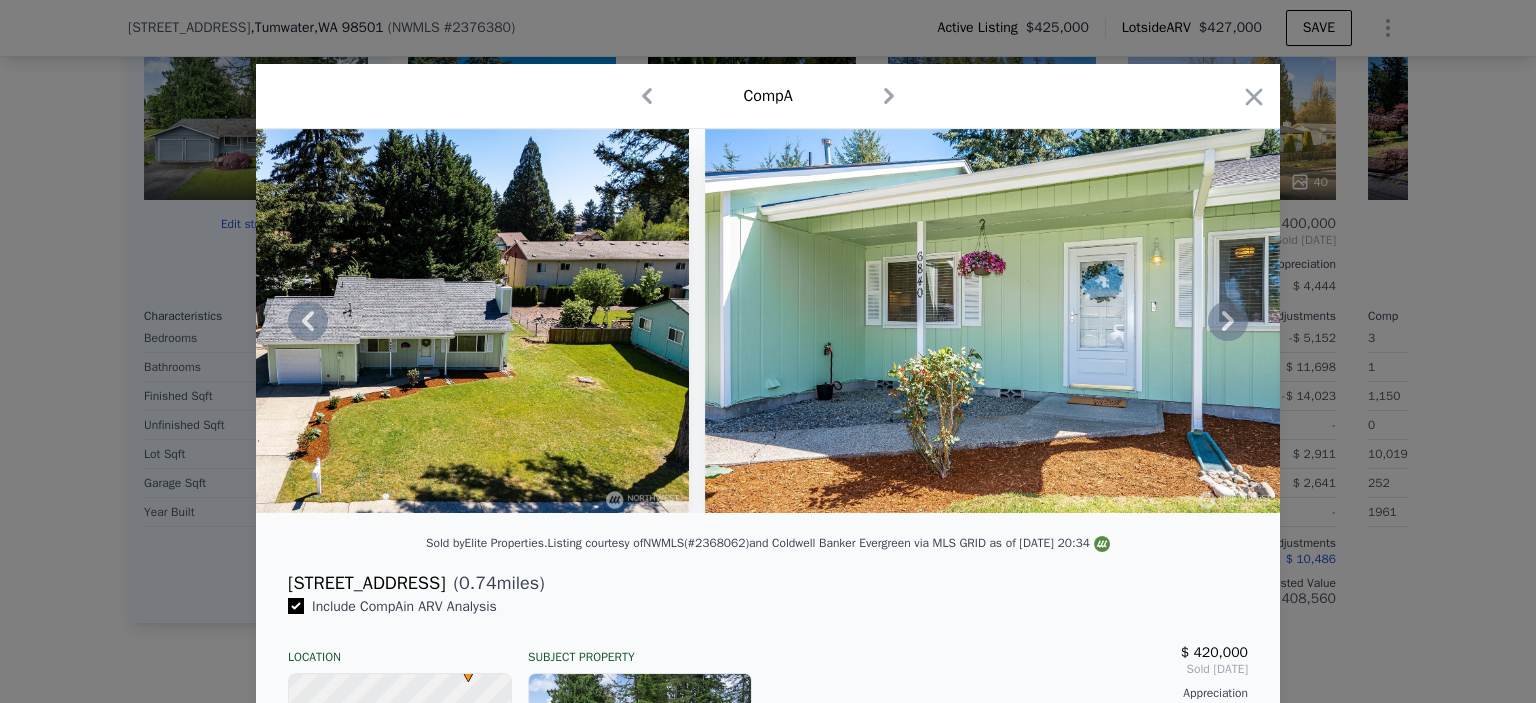click at bounding box center (768, 321) 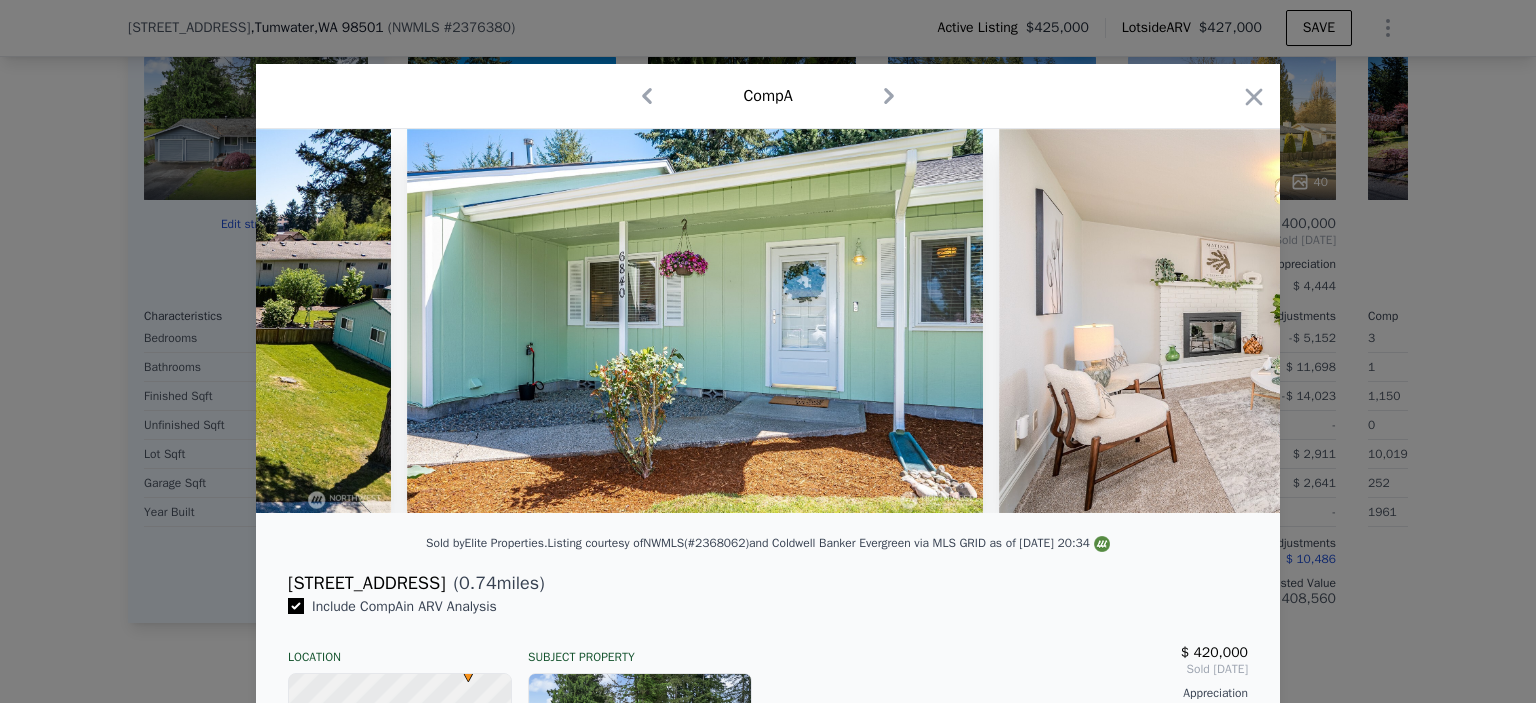 scroll, scrollTop: 0, scrollLeft: 2400, axis: horizontal 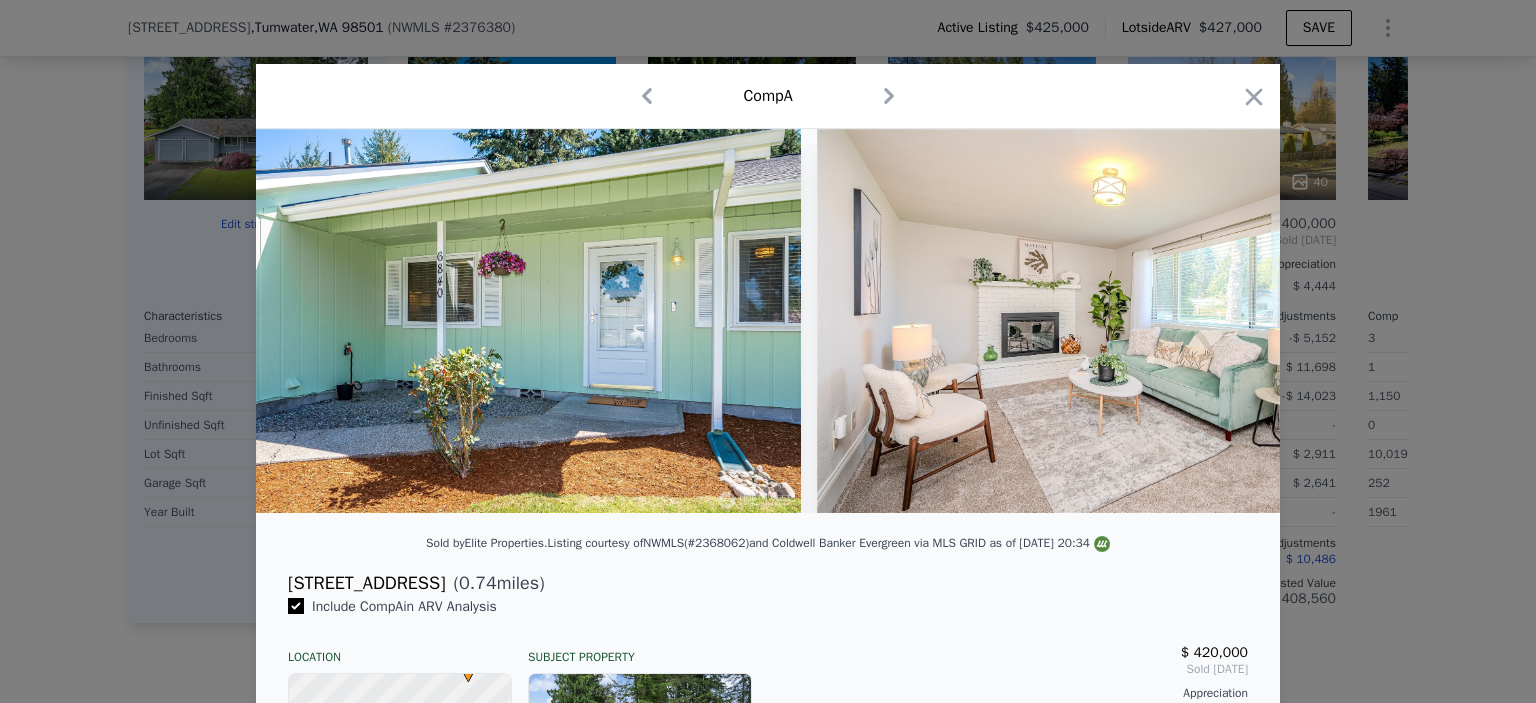 click at bounding box center [1105, 321] 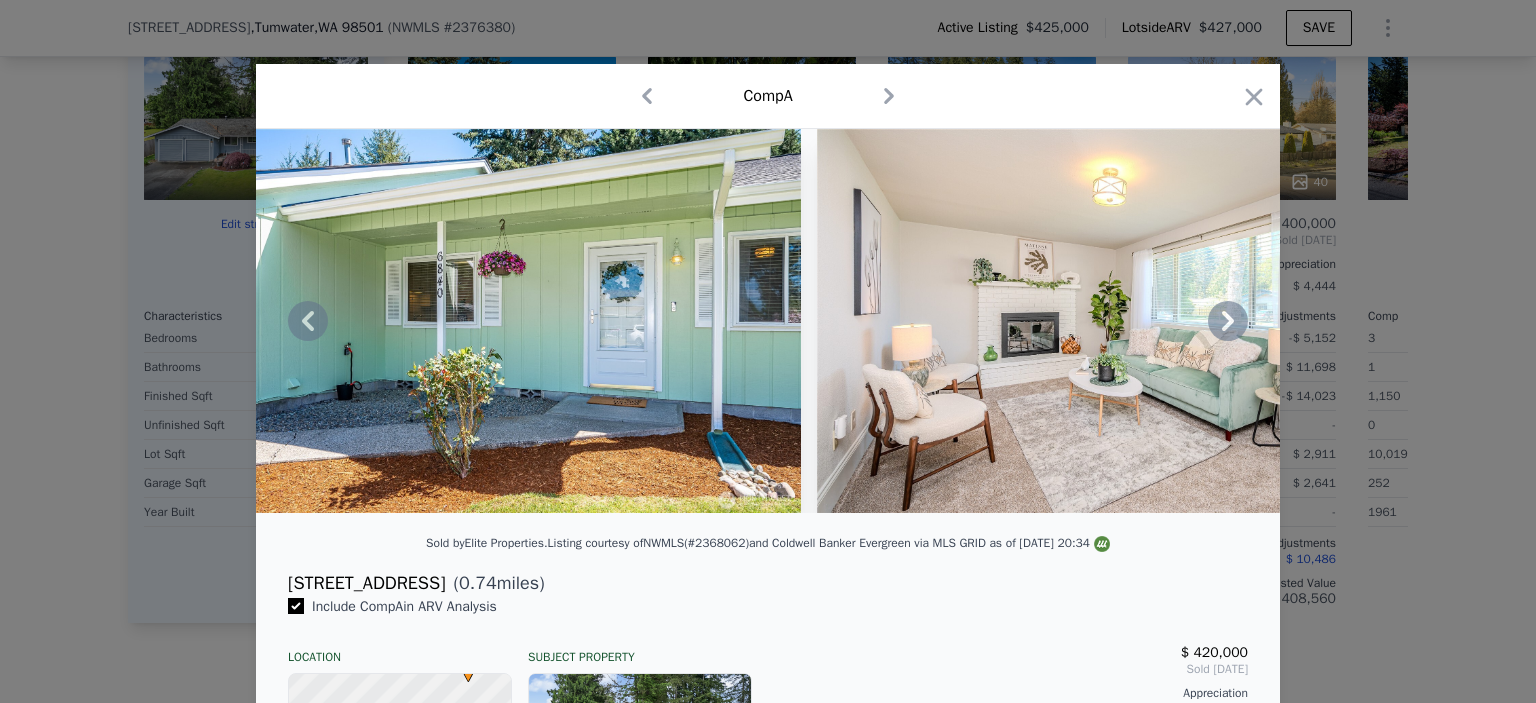 click 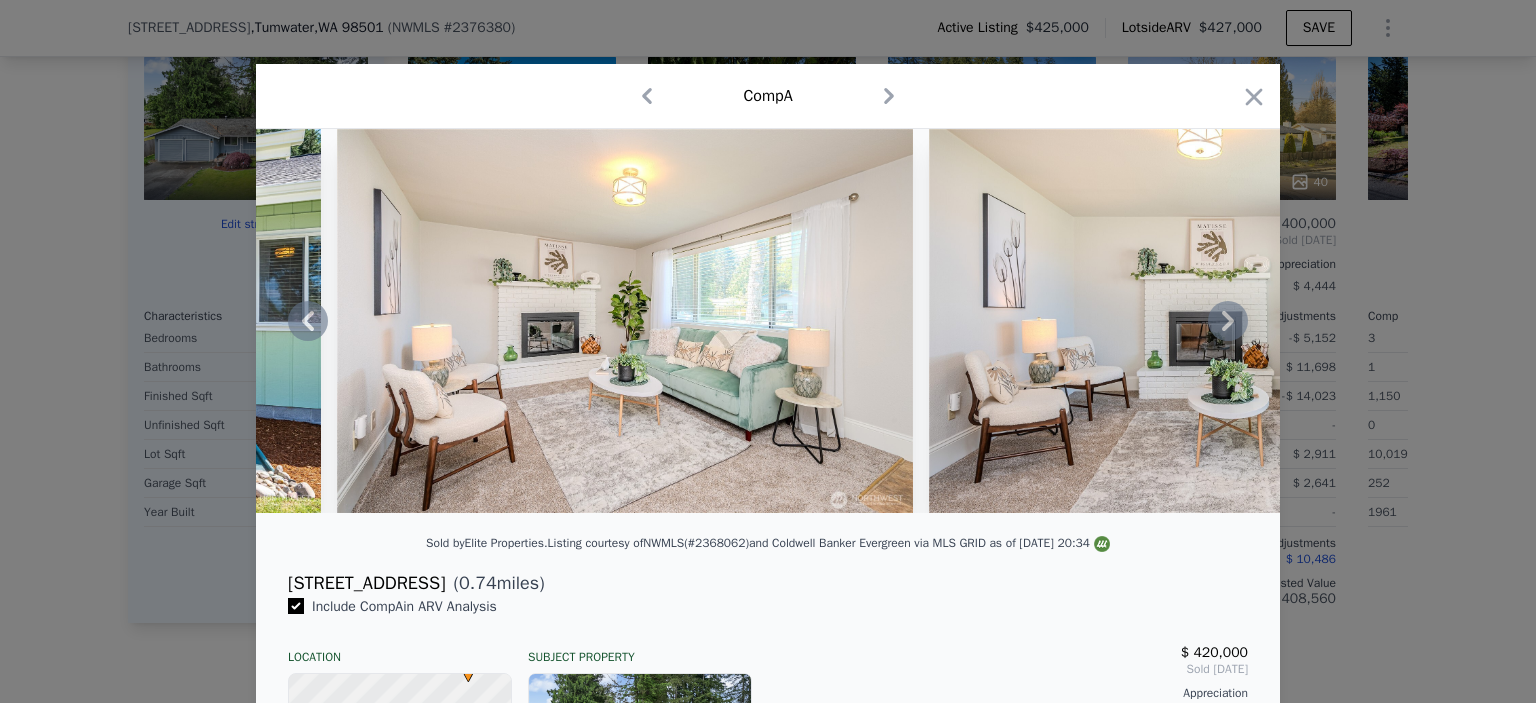 click 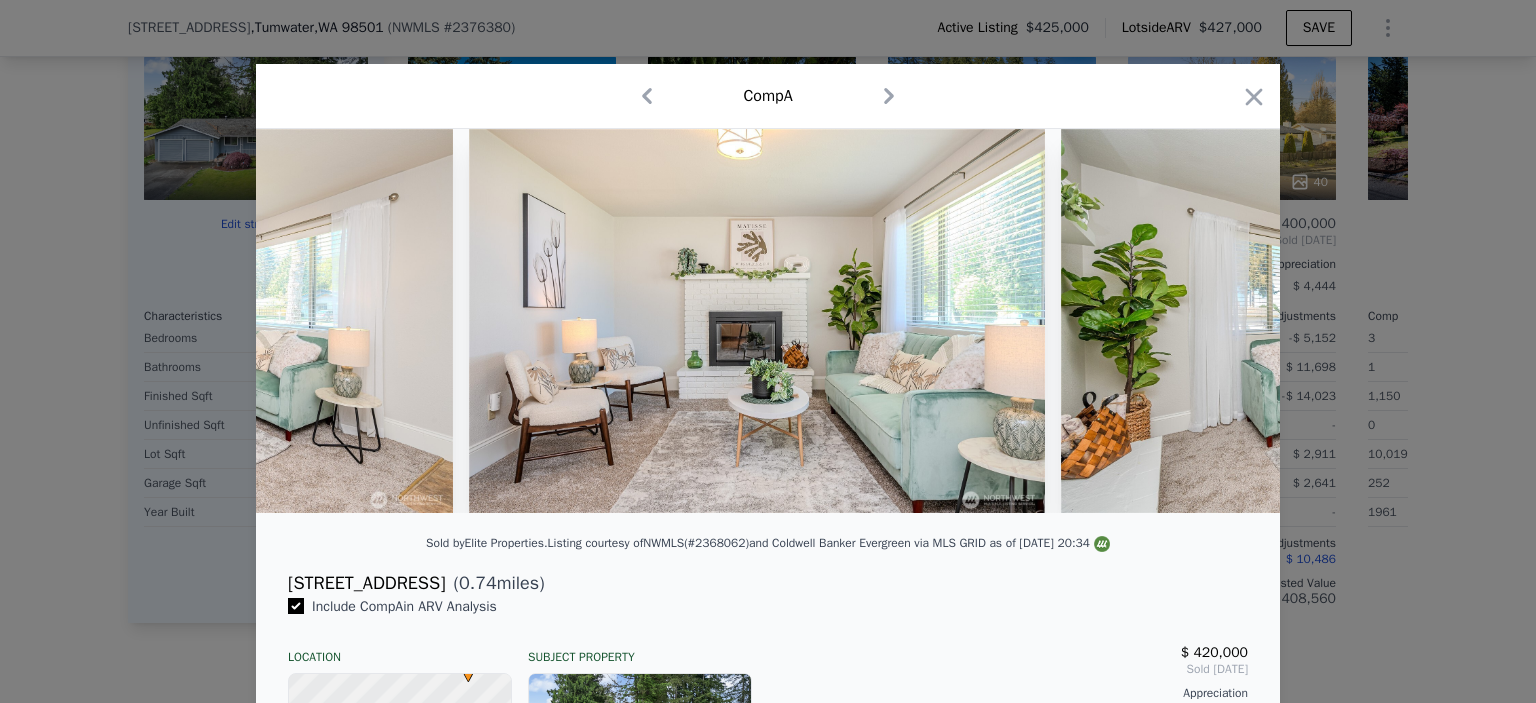 scroll, scrollTop: 0, scrollLeft: 3360, axis: horizontal 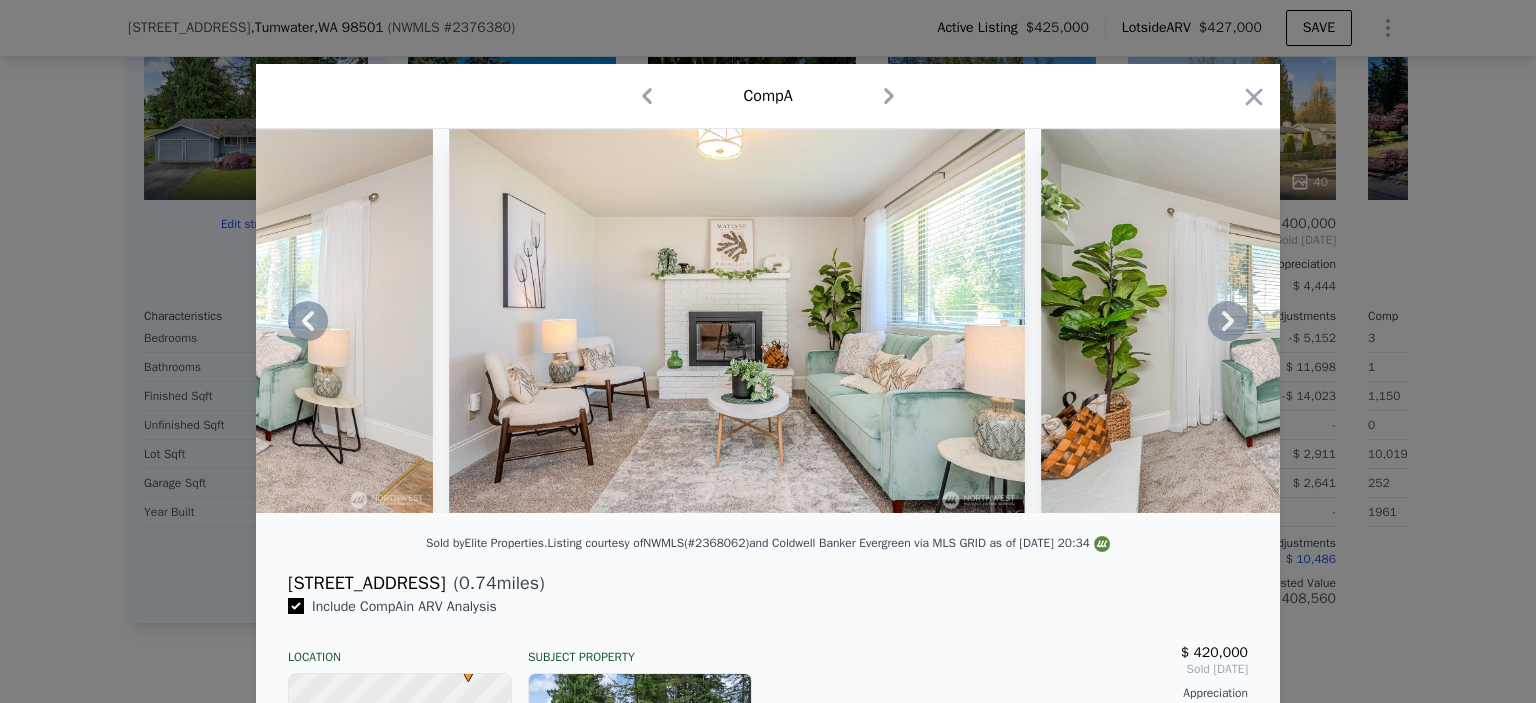 click at bounding box center (768, 321) 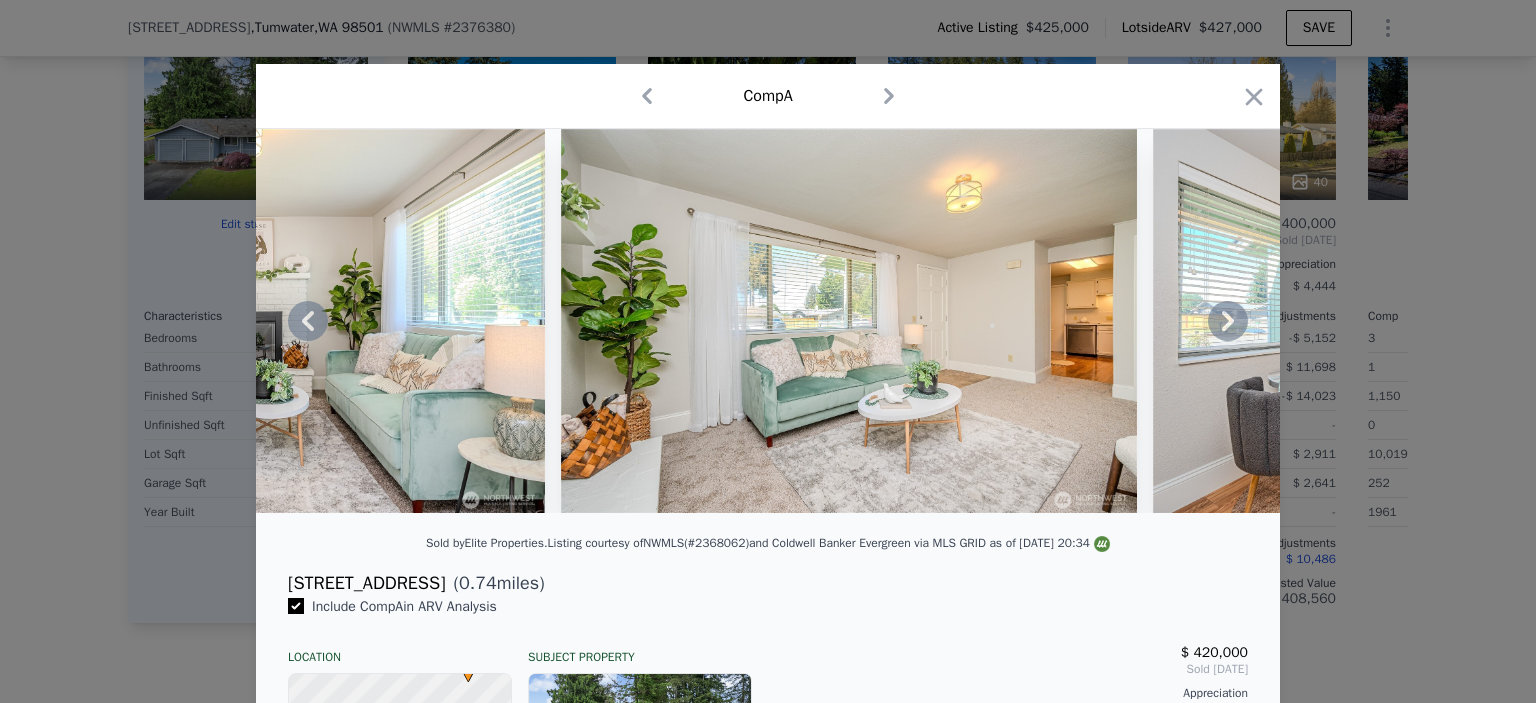 click 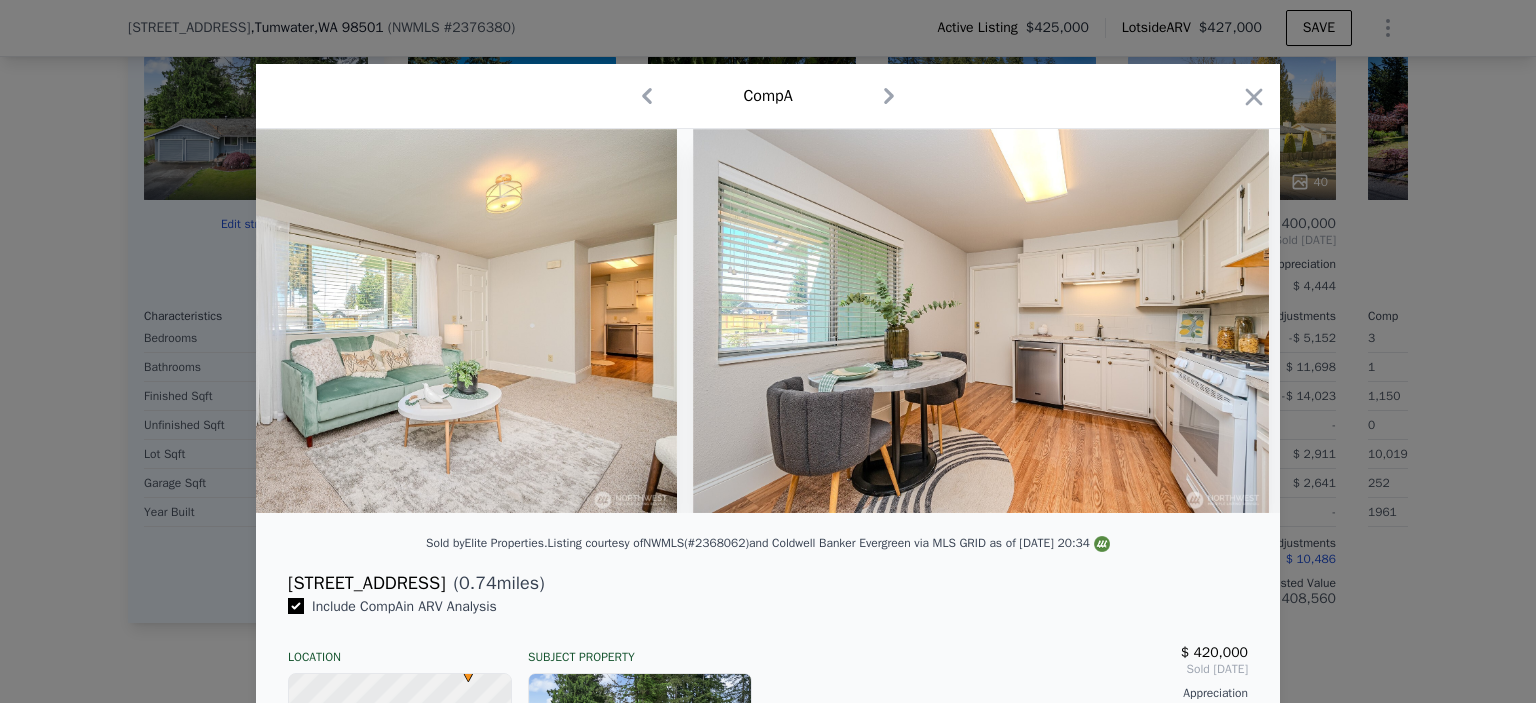 scroll, scrollTop: 0, scrollLeft: 4320, axis: horizontal 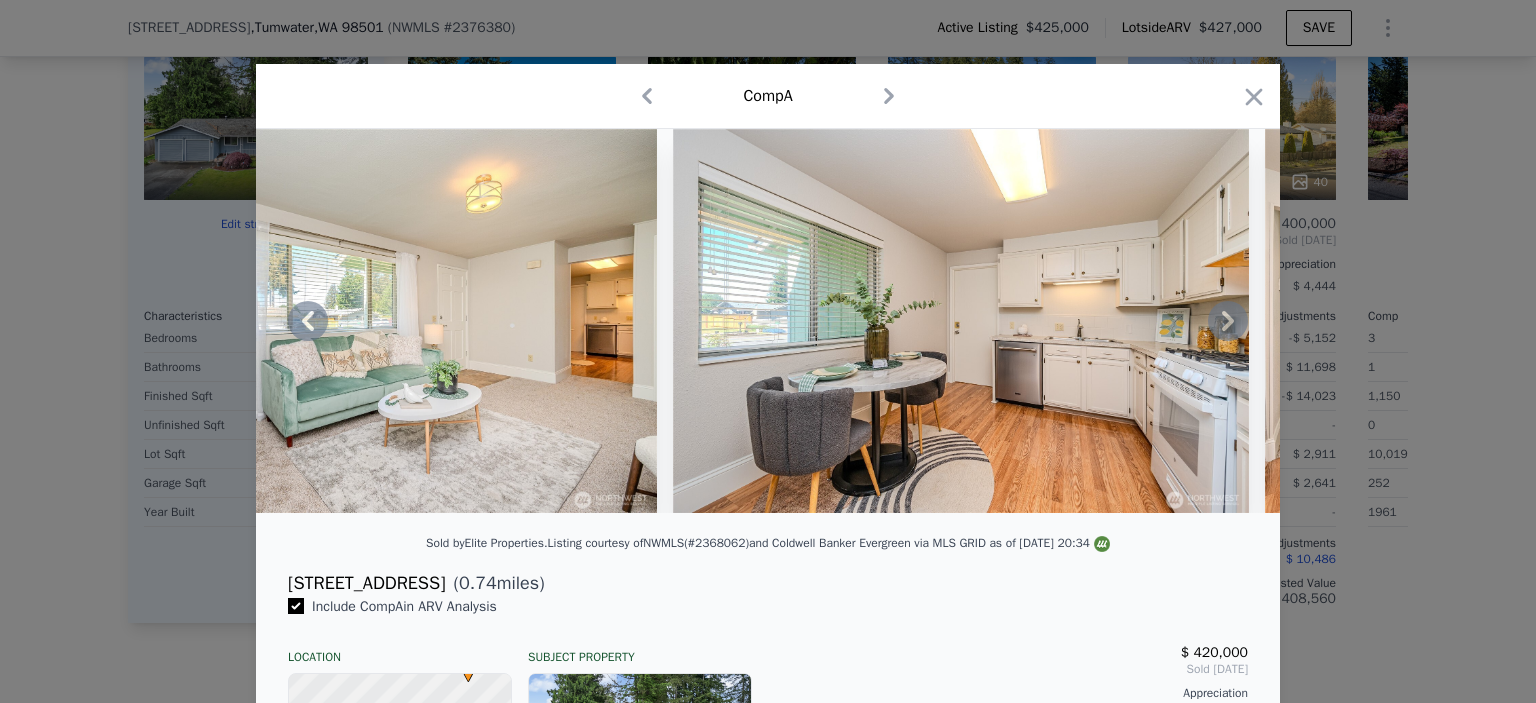 click at bounding box center (768, 321) 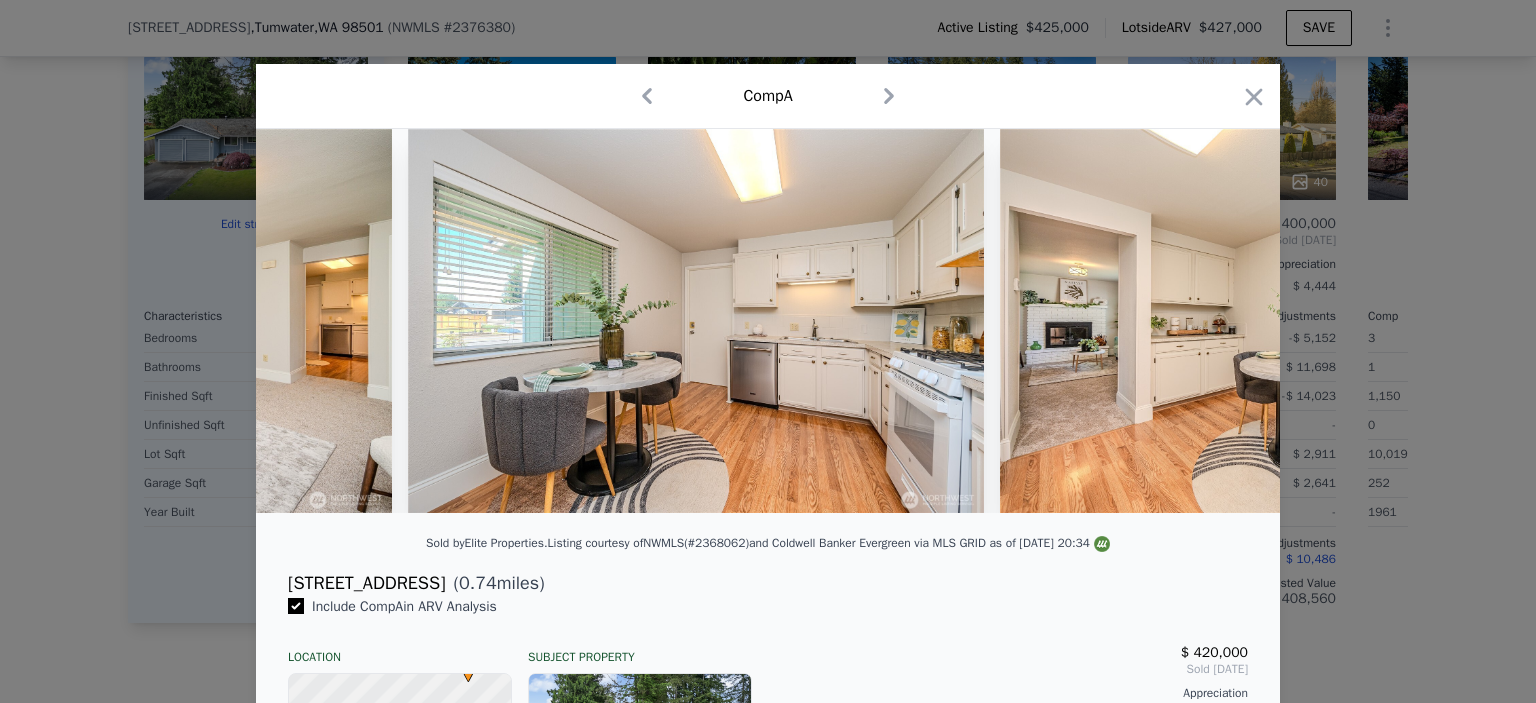scroll, scrollTop: 0, scrollLeft: 4800, axis: horizontal 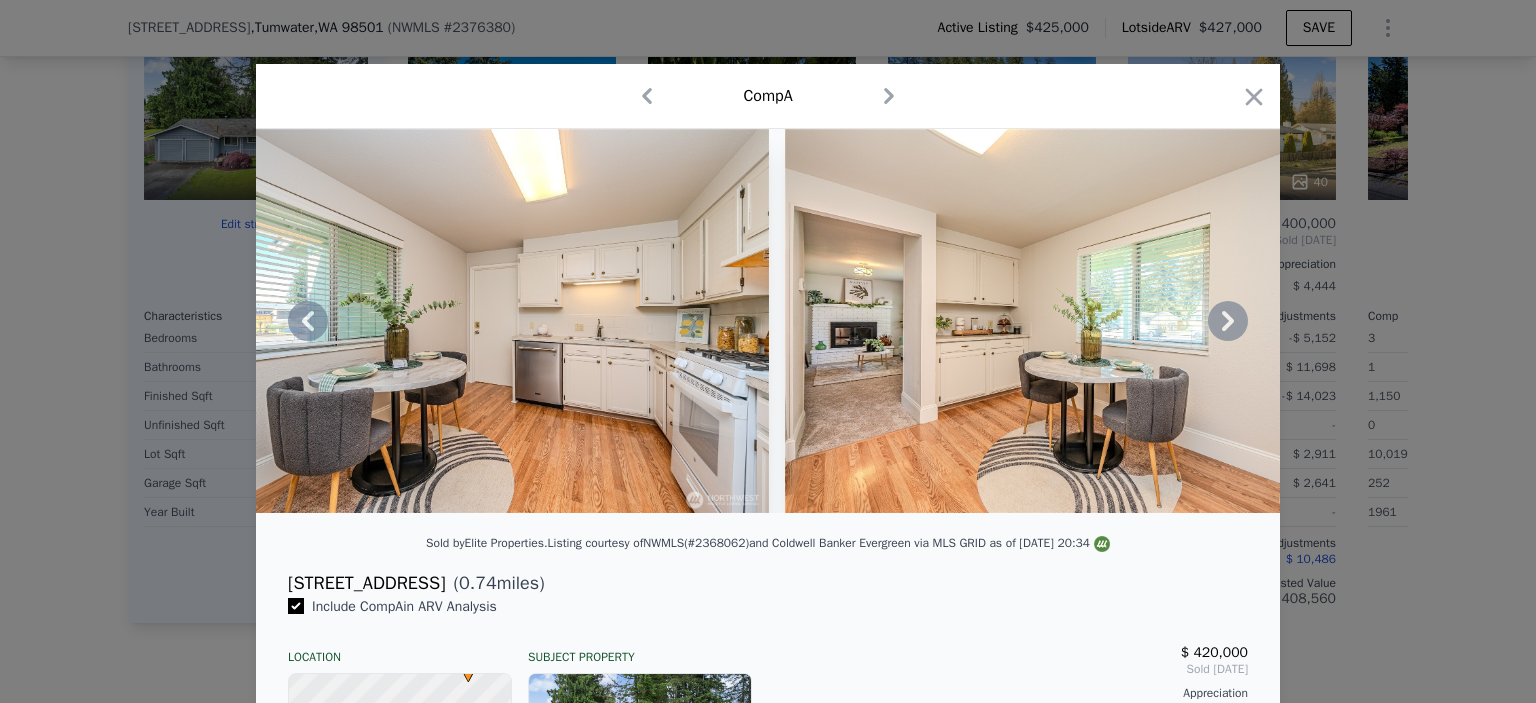 click 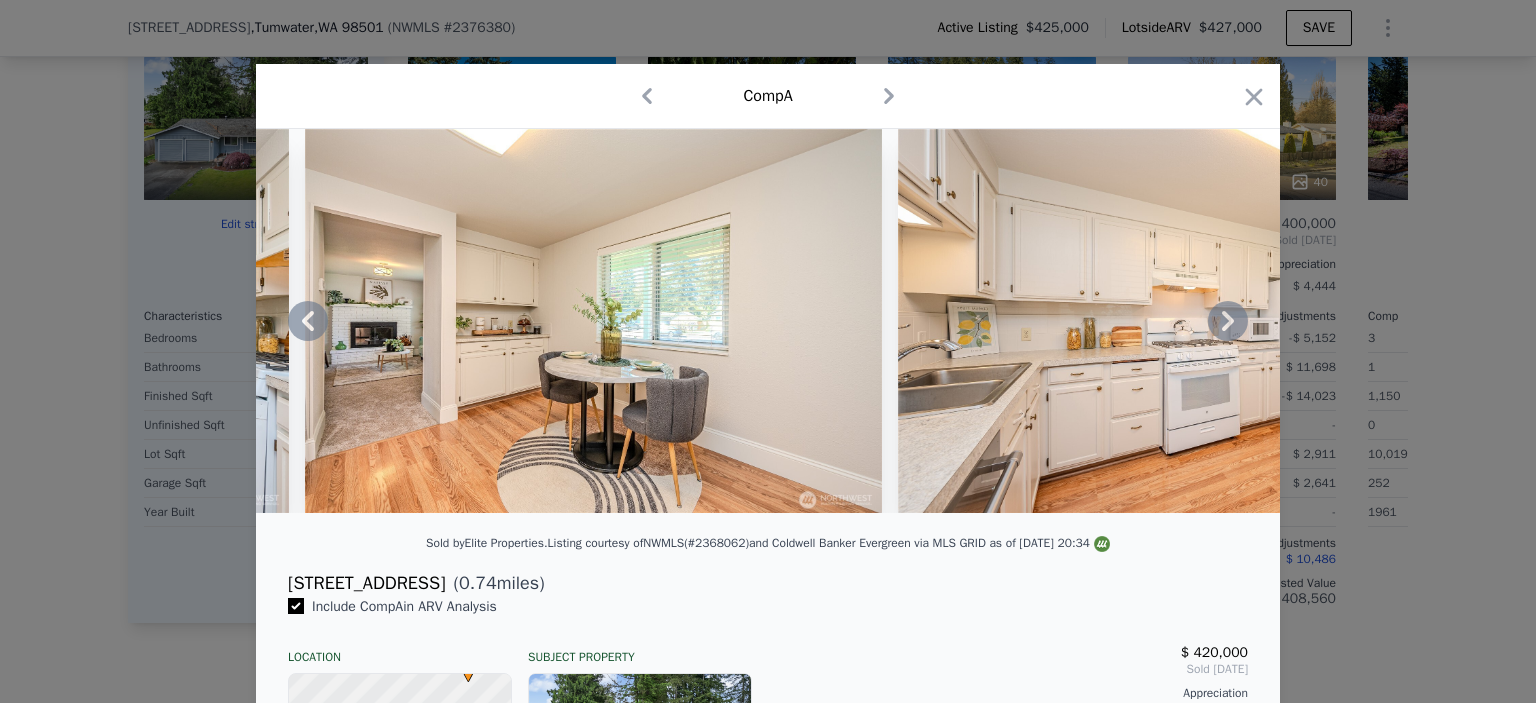 click 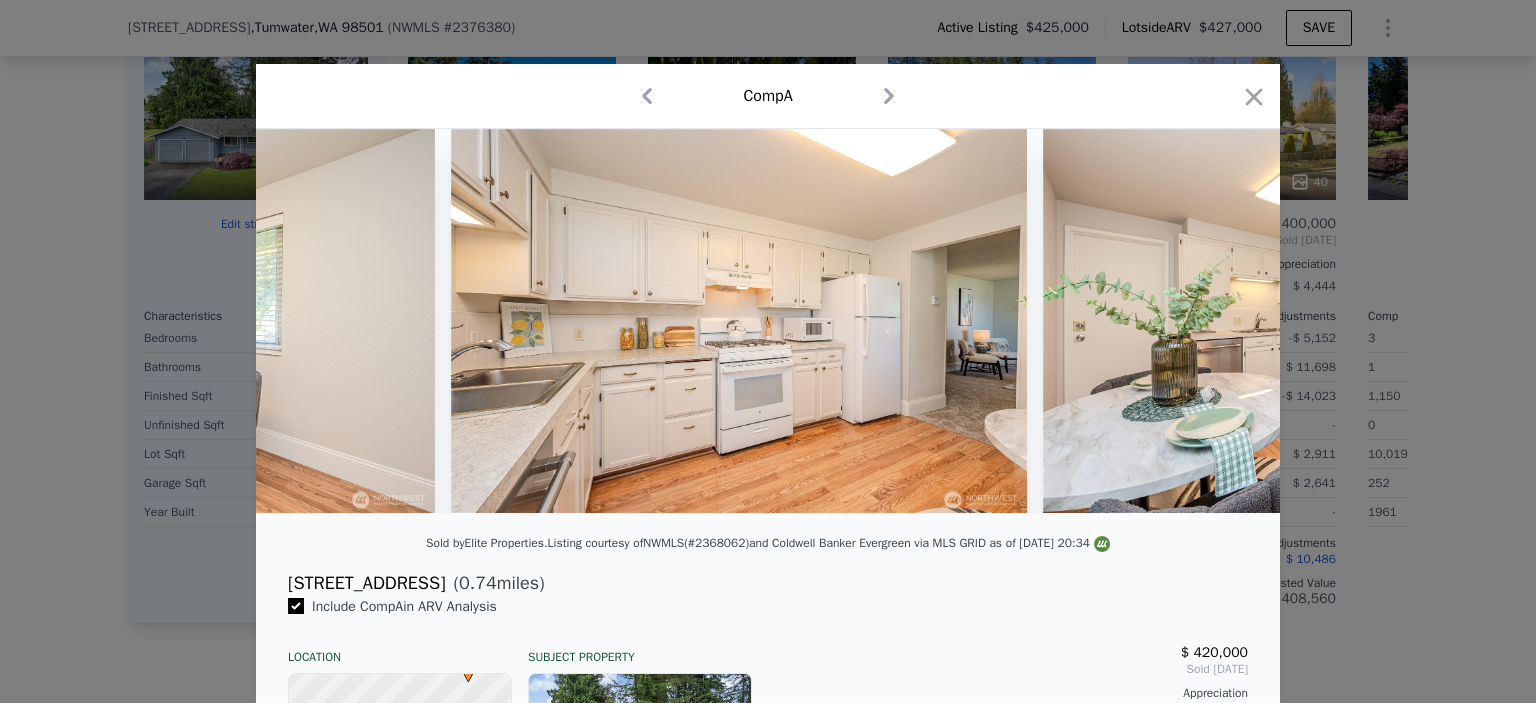 scroll, scrollTop: 0, scrollLeft: 5760, axis: horizontal 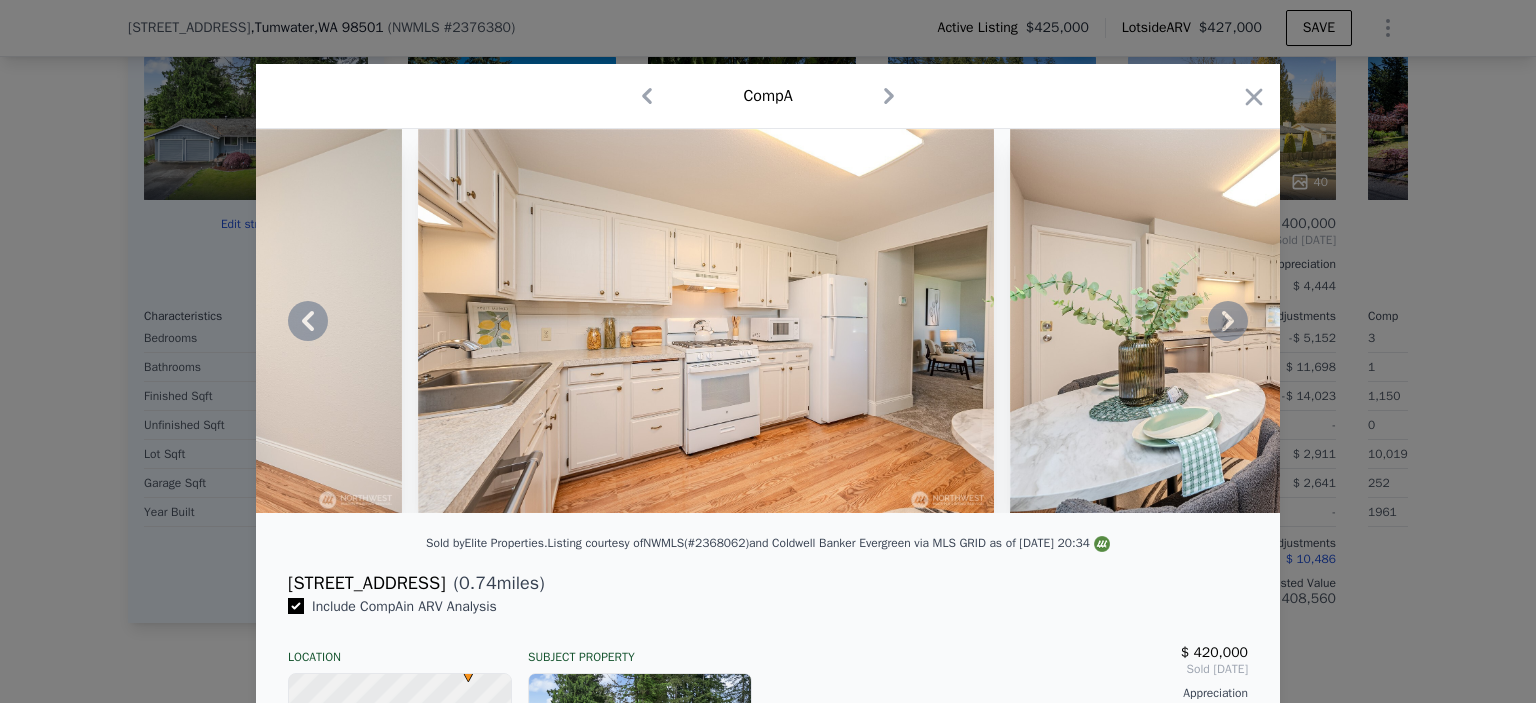 click 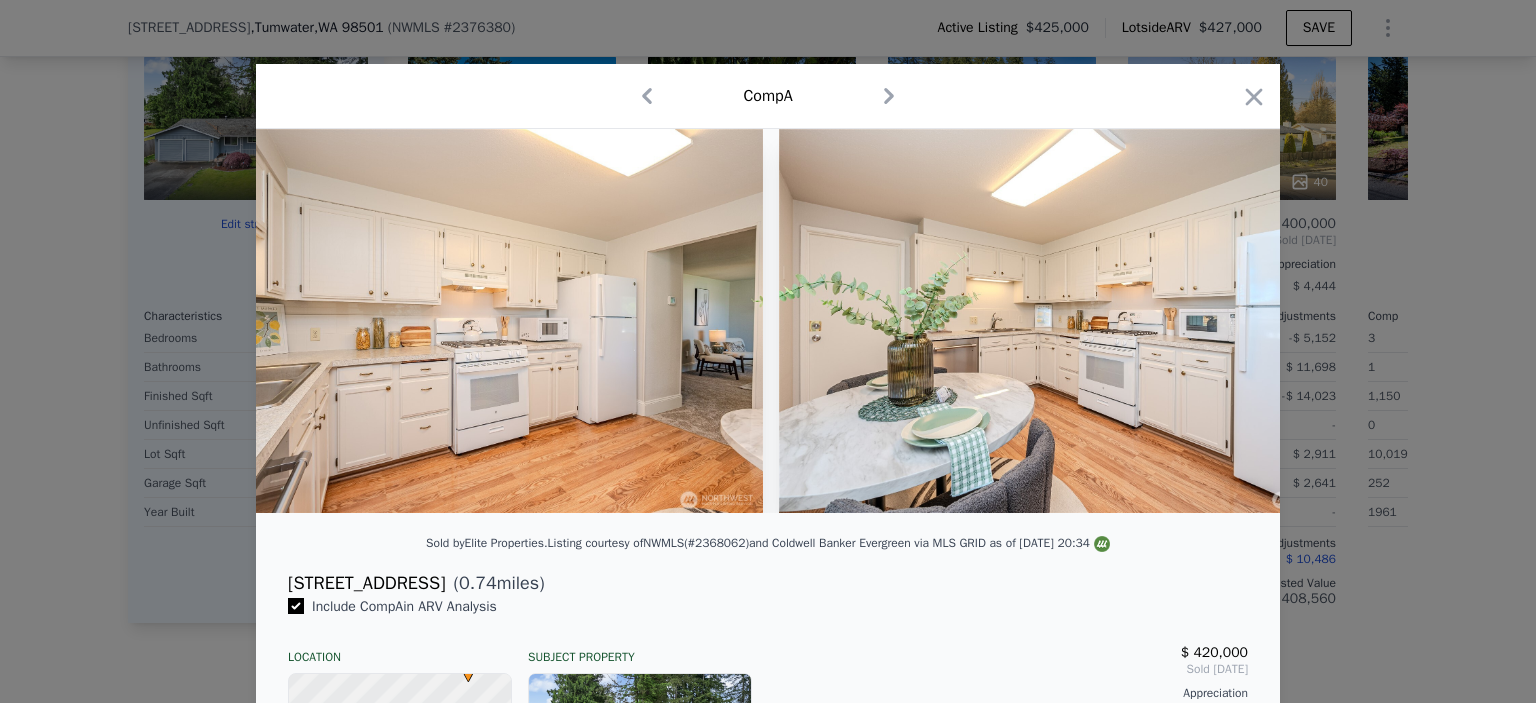 scroll, scrollTop: 0, scrollLeft: 6240, axis: horizontal 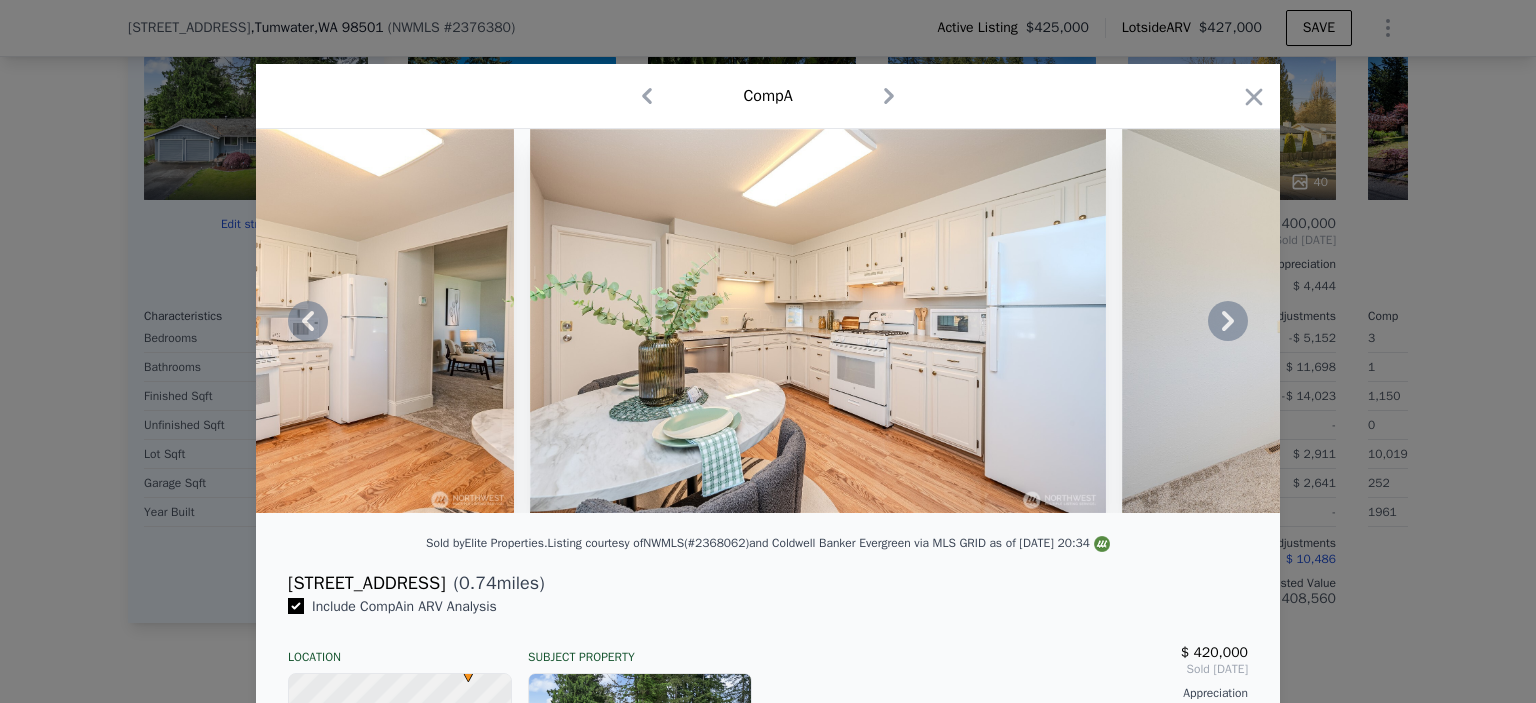 click 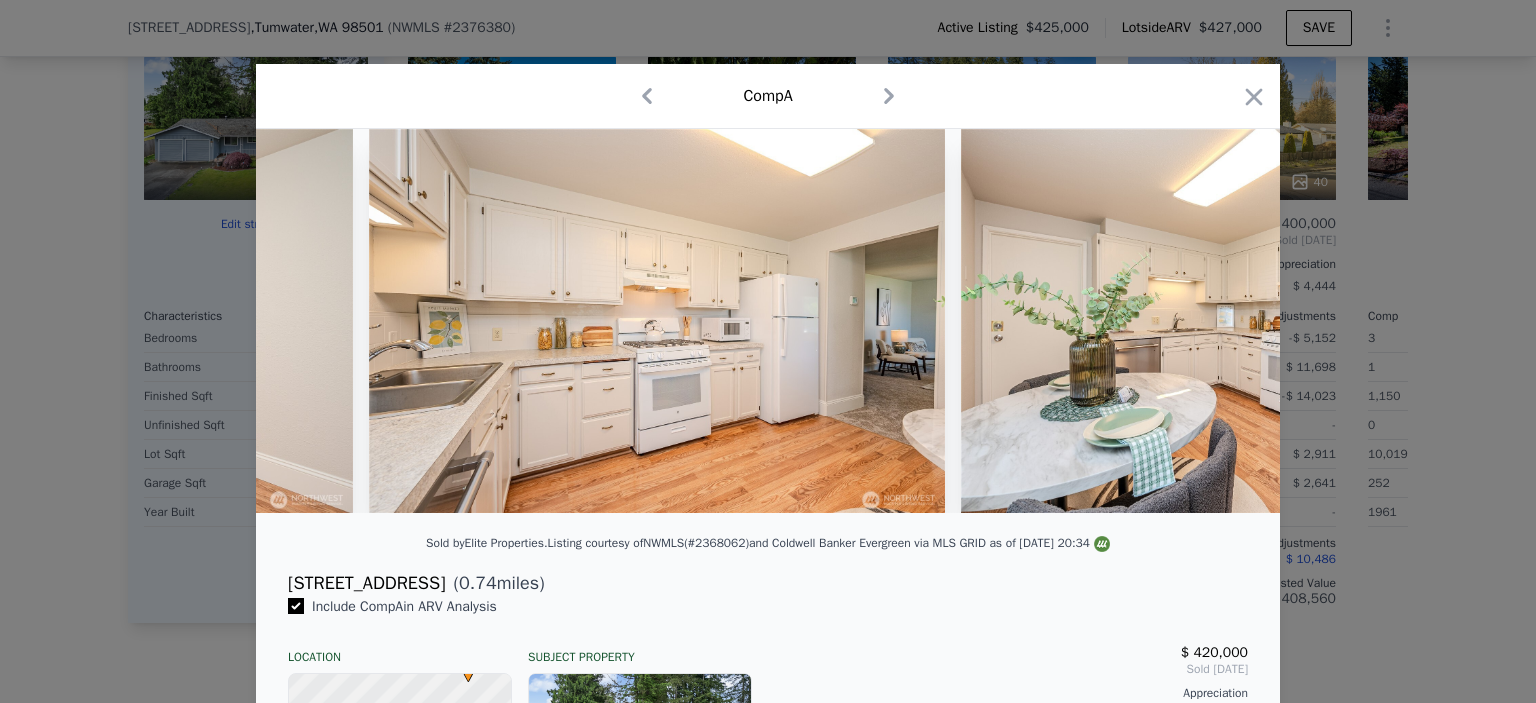 scroll, scrollTop: 0, scrollLeft: 5760, axis: horizontal 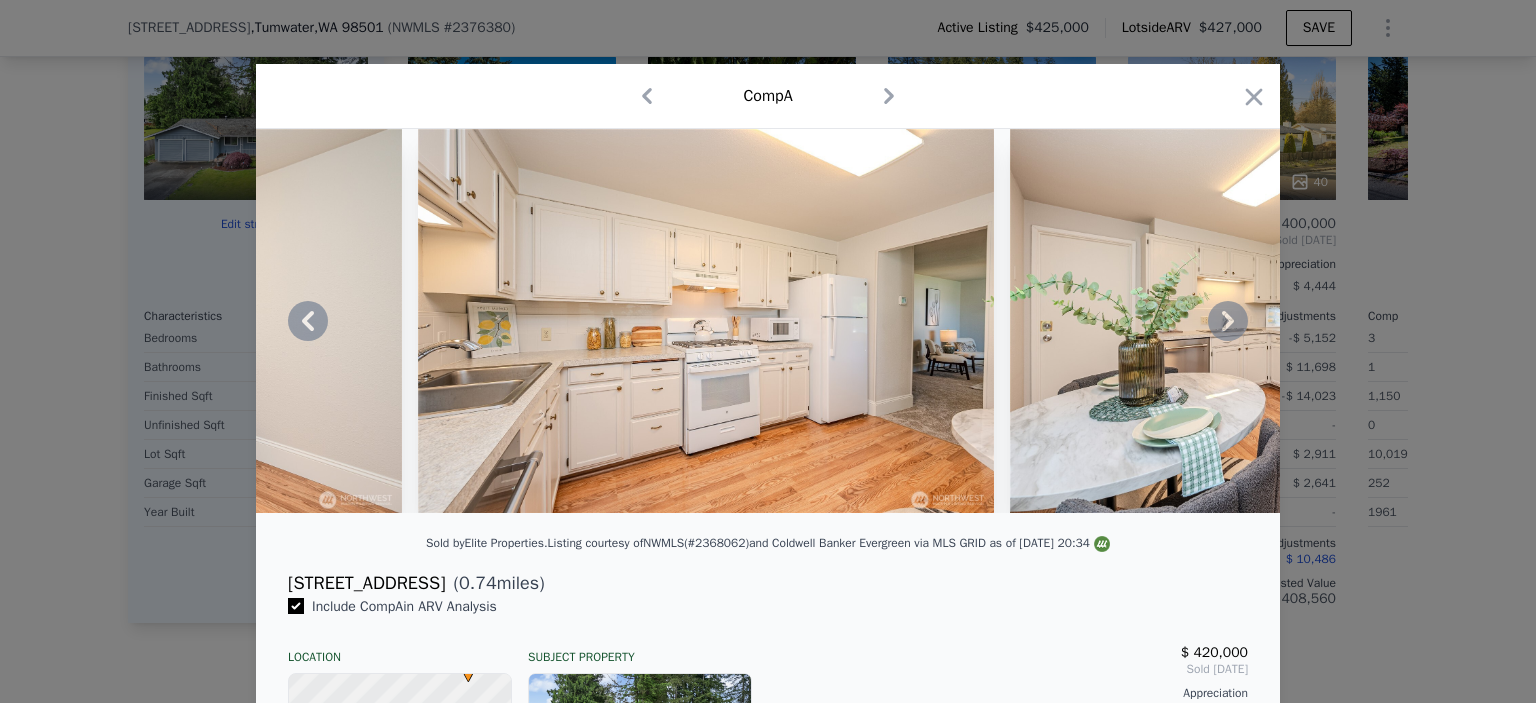 click at bounding box center [768, 321] 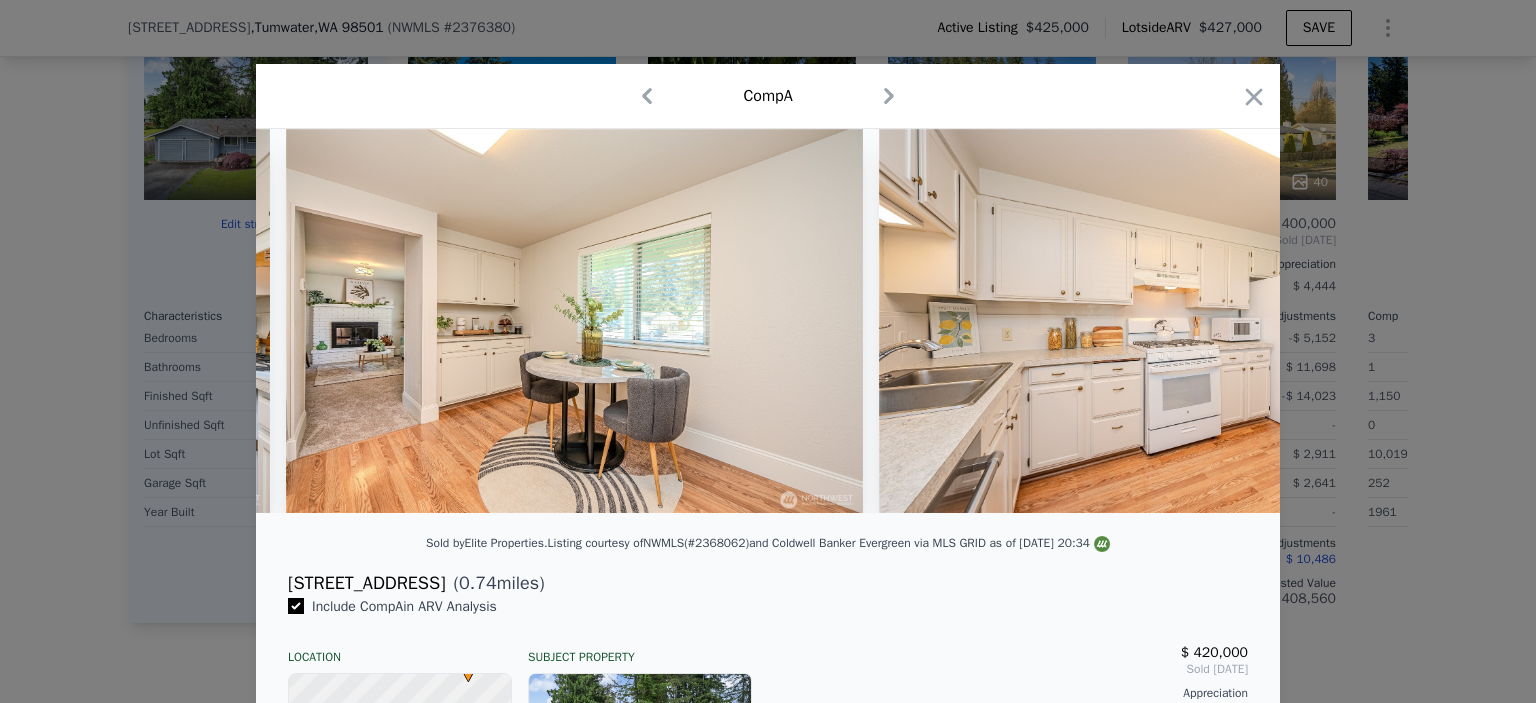 scroll, scrollTop: 0, scrollLeft: 5280, axis: horizontal 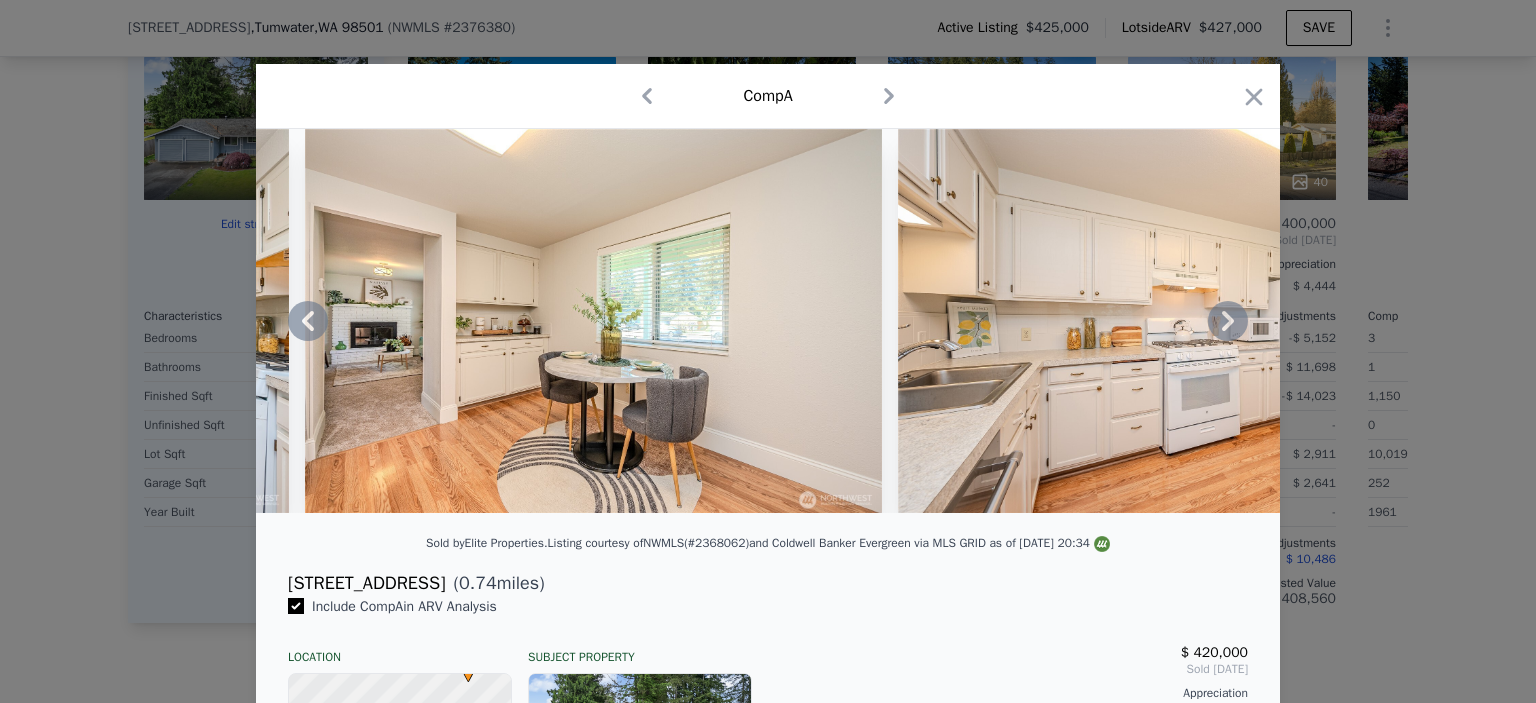 click 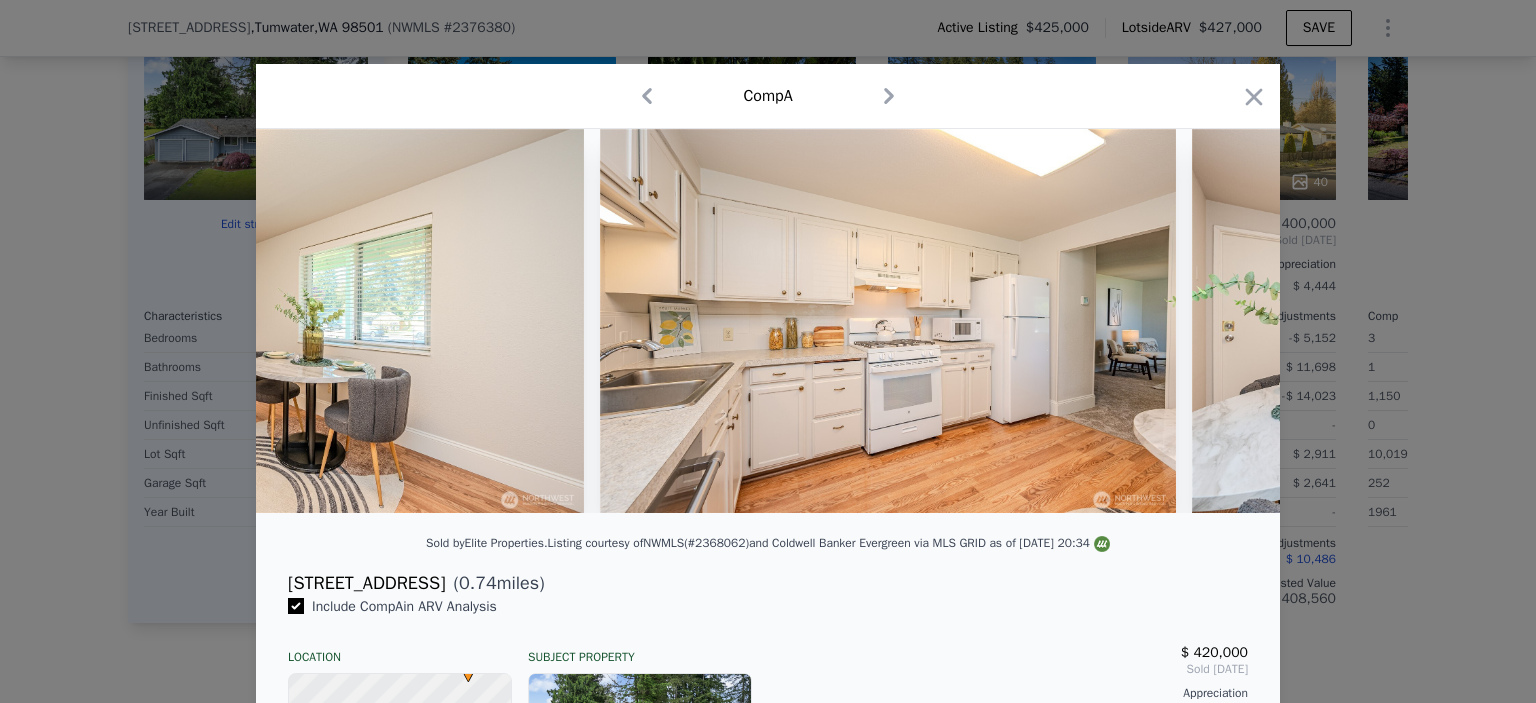 scroll, scrollTop: 0, scrollLeft: 5760, axis: horizontal 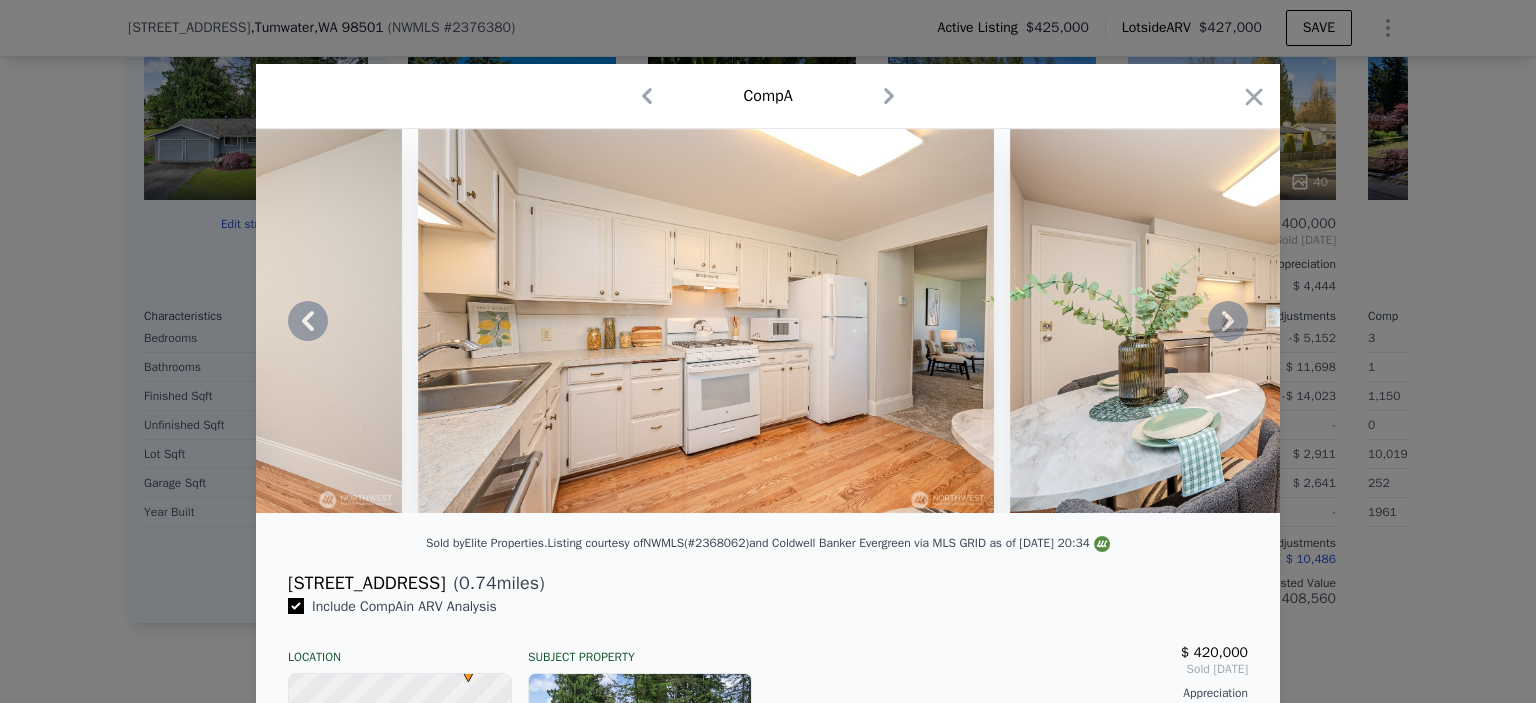 click 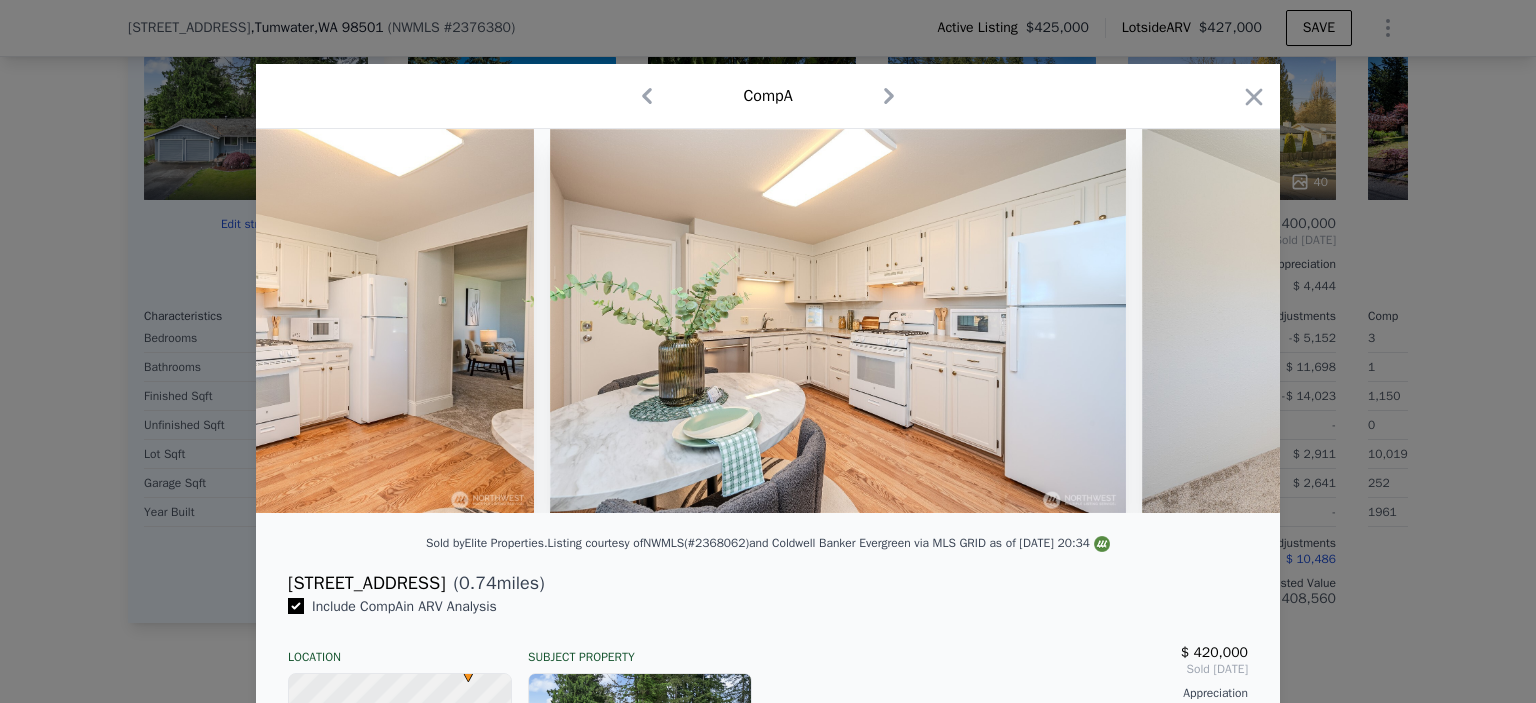 scroll, scrollTop: 0, scrollLeft: 6240, axis: horizontal 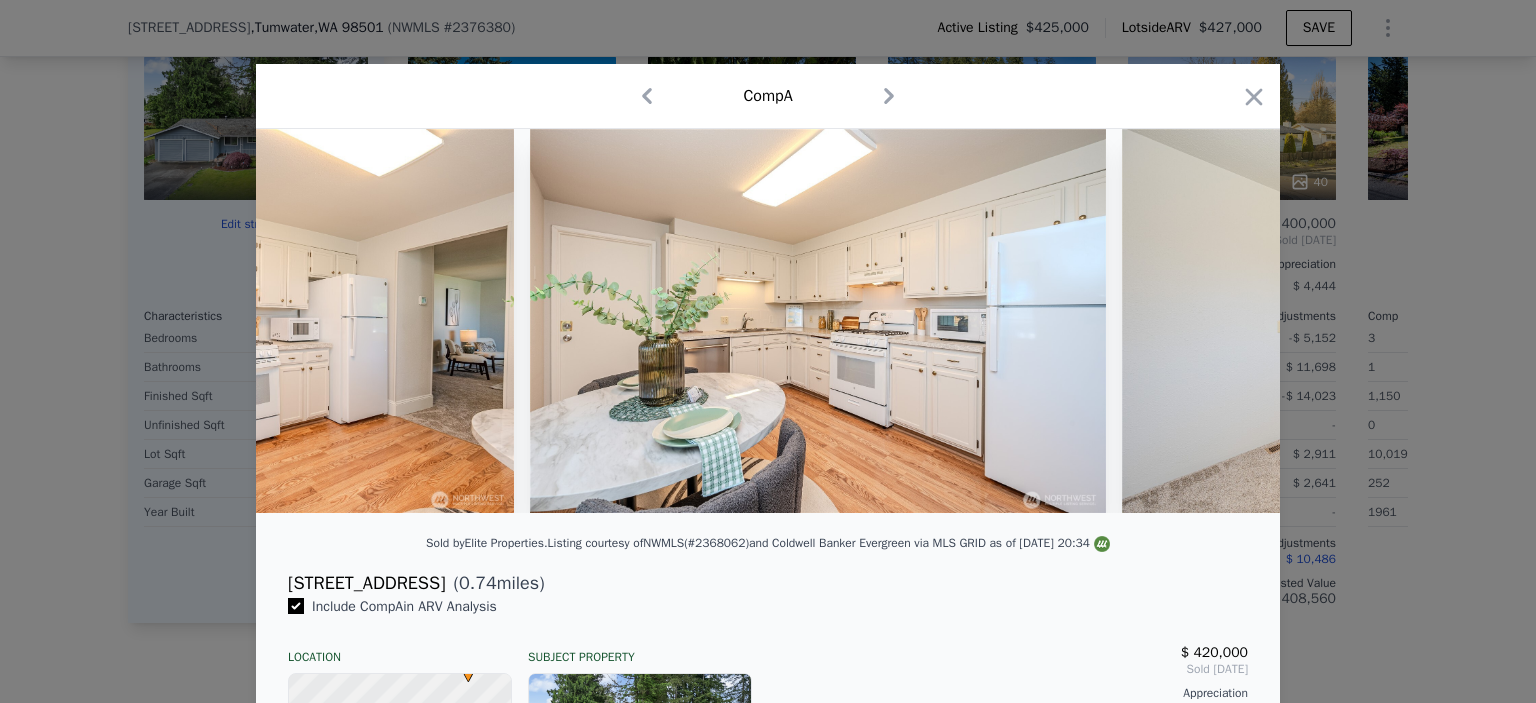 click at bounding box center [768, 321] 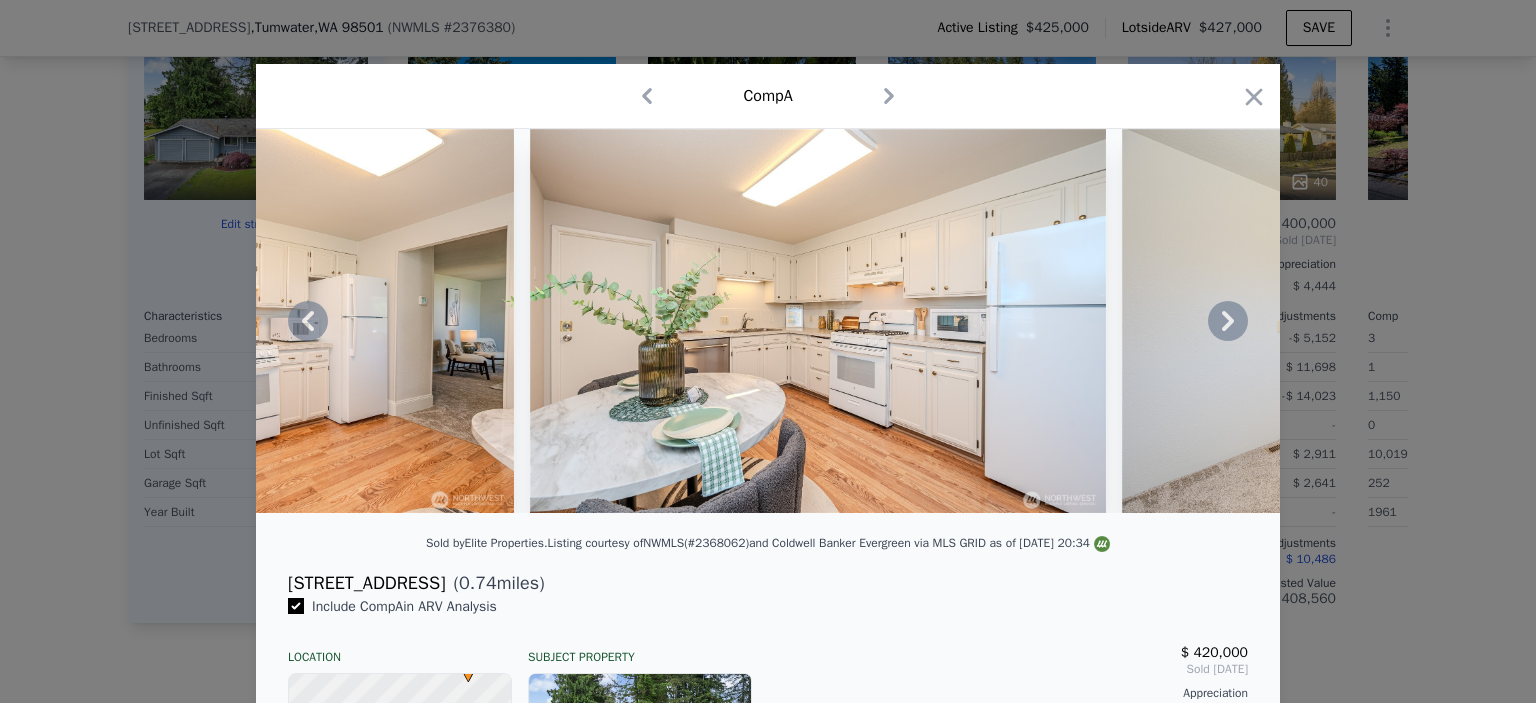 click 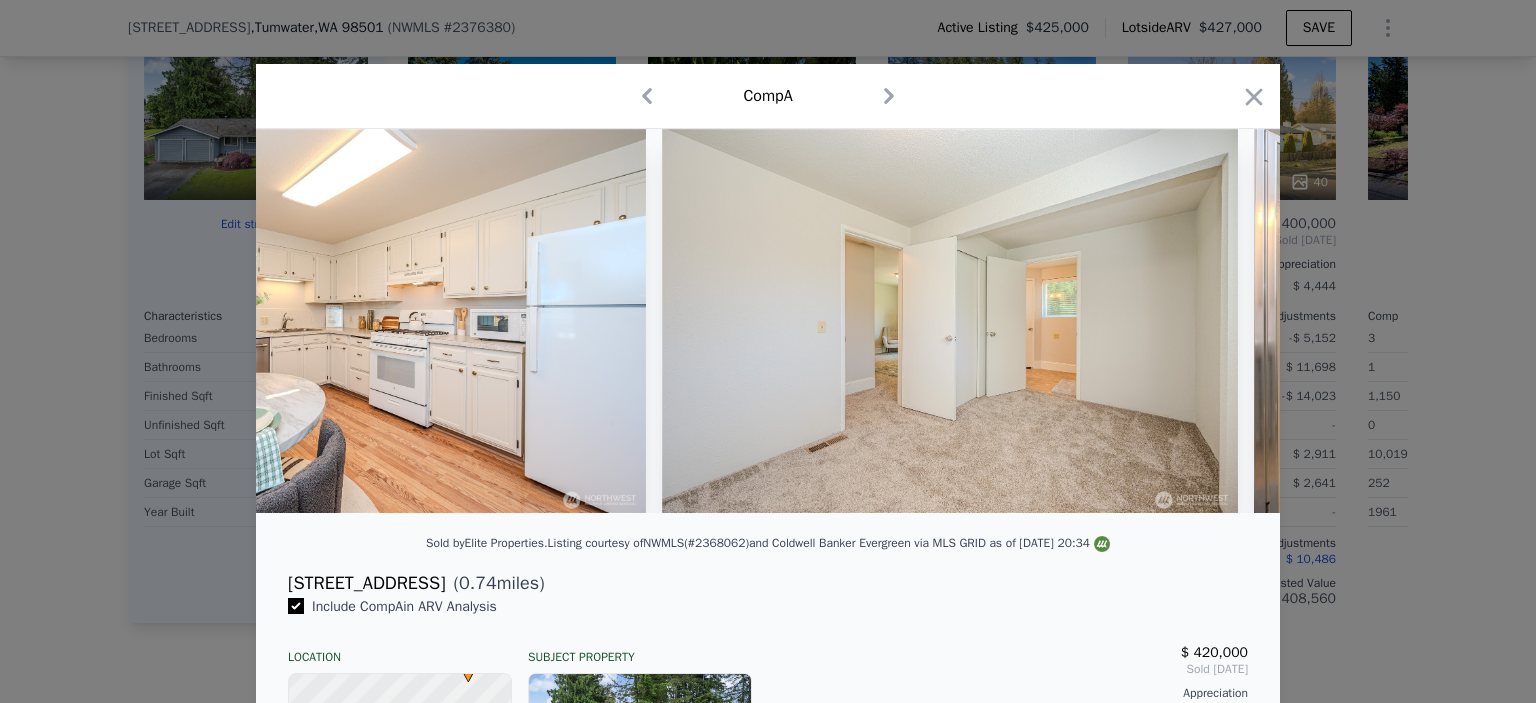 scroll, scrollTop: 0, scrollLeft: 6720, axis: horizontal 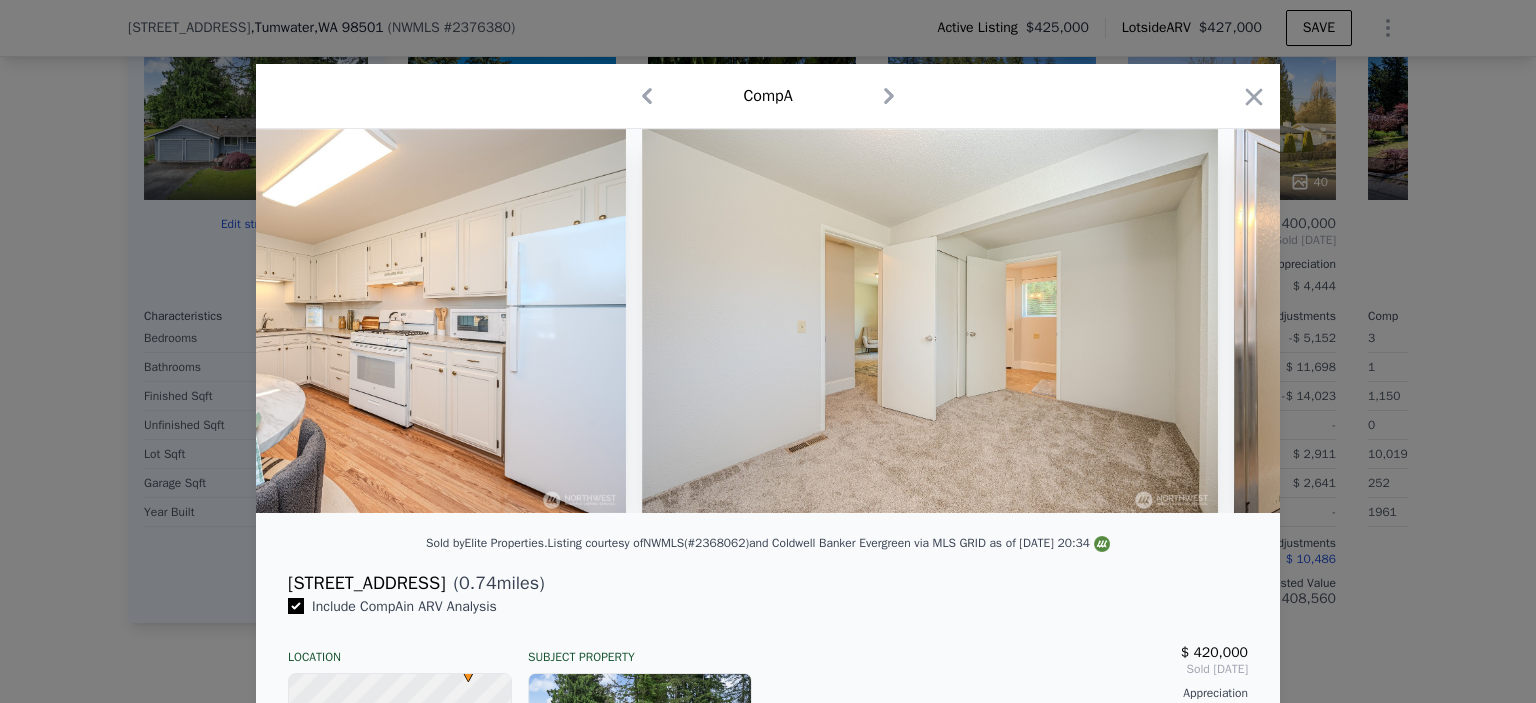 click at bounding box center [768, 321] 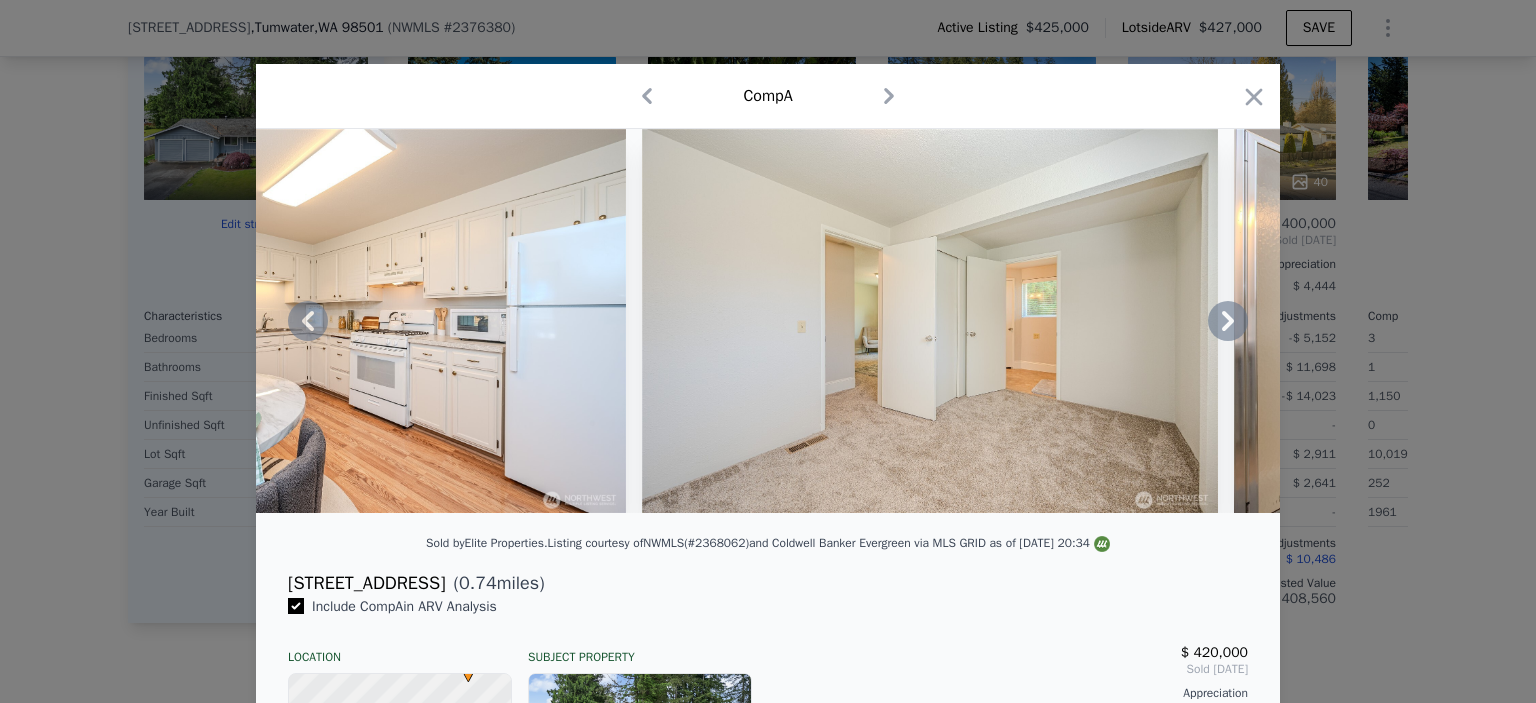 click 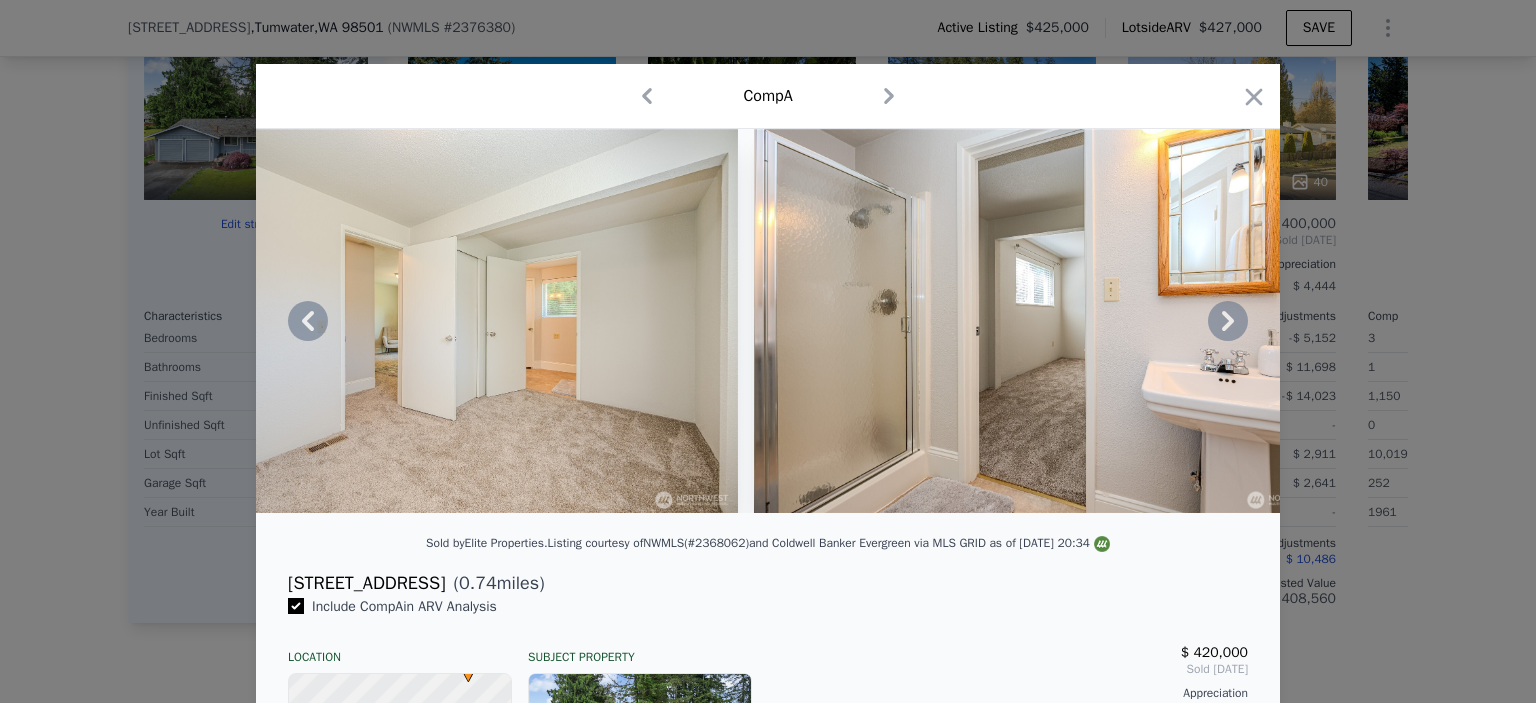click 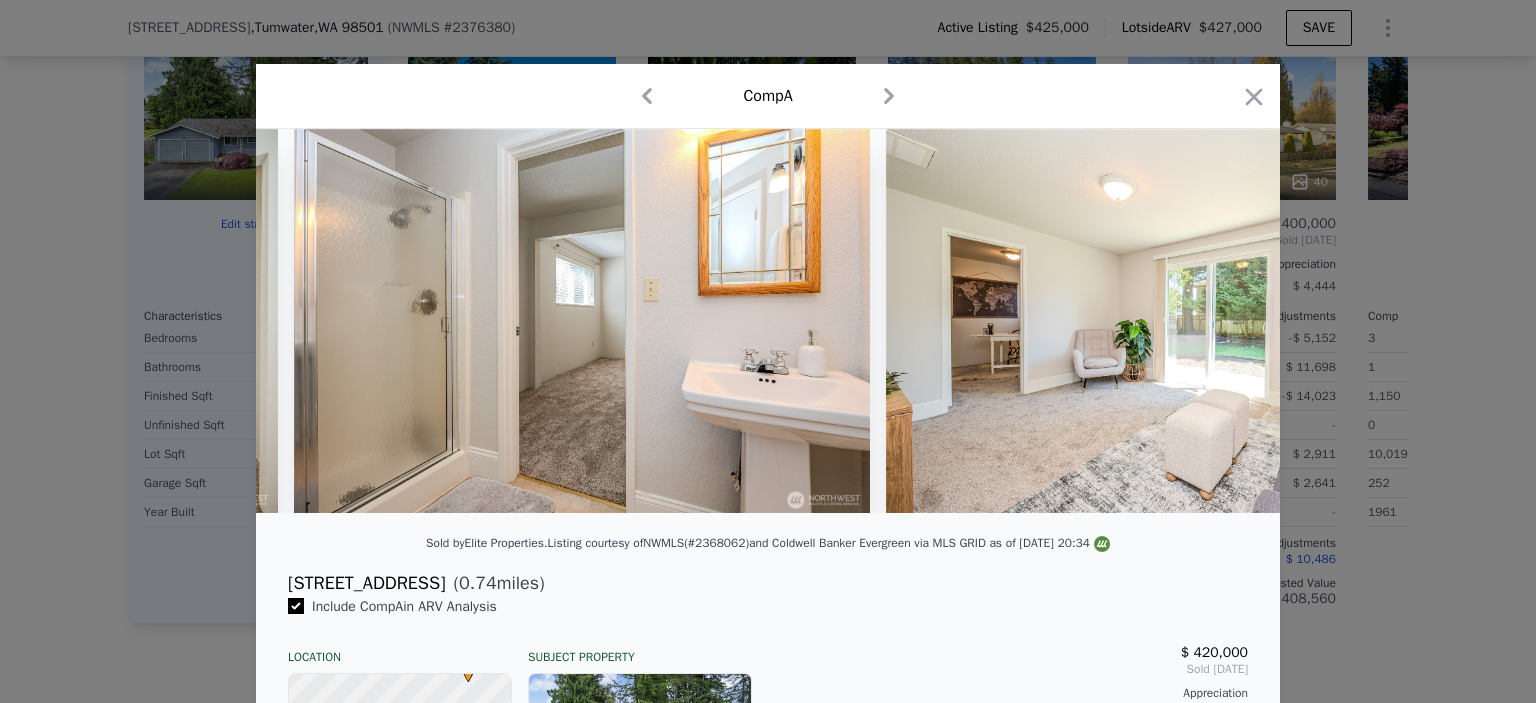 scroll, scrollTop: 0, scrollLeft: 7680, axis: horizontal 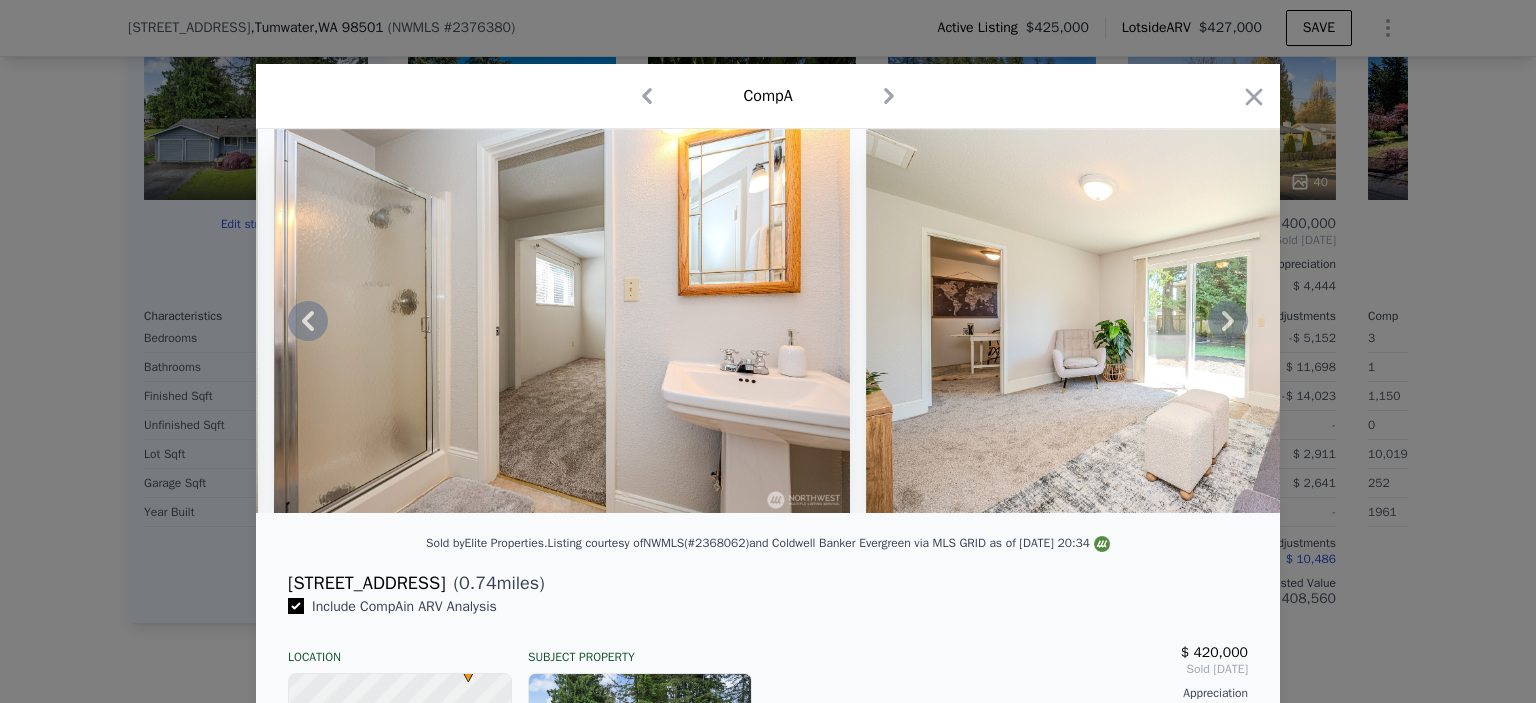 click 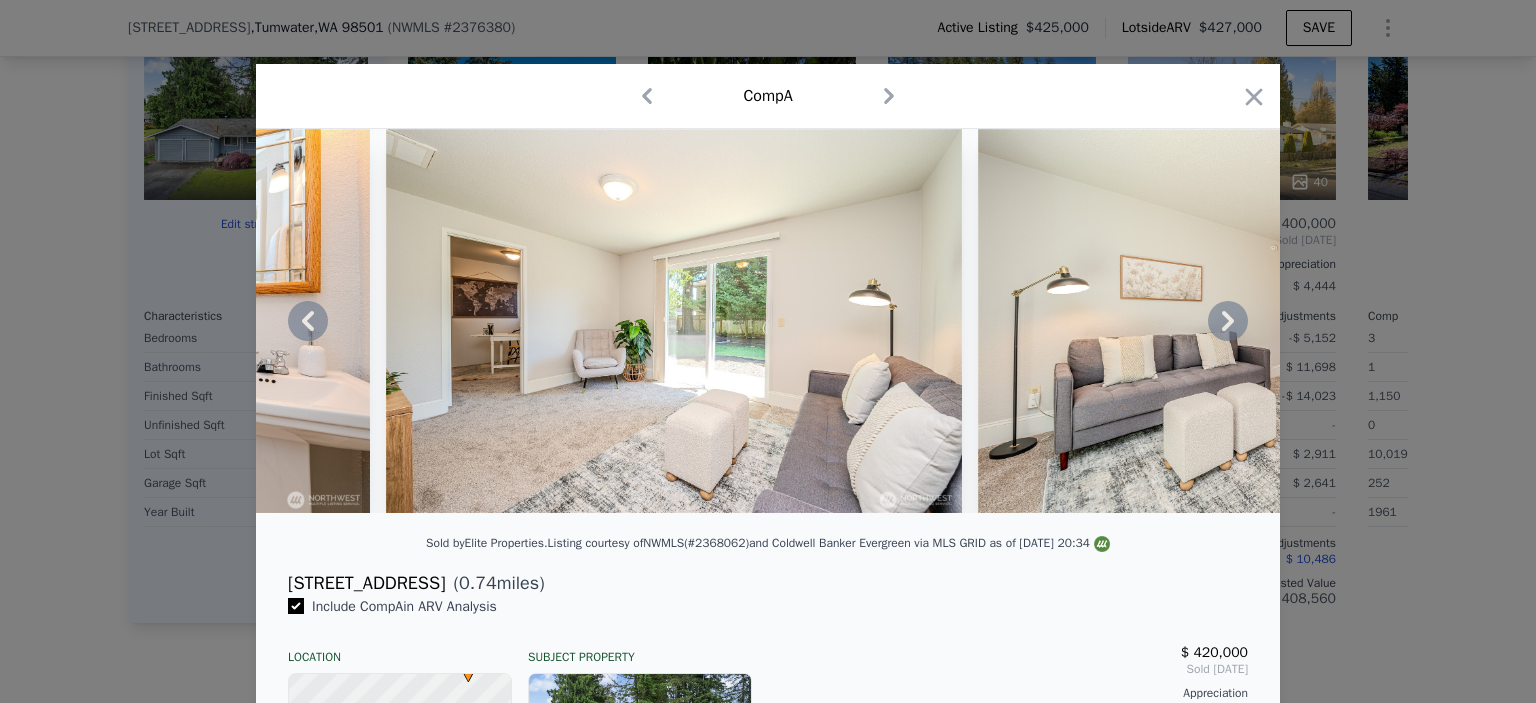 click 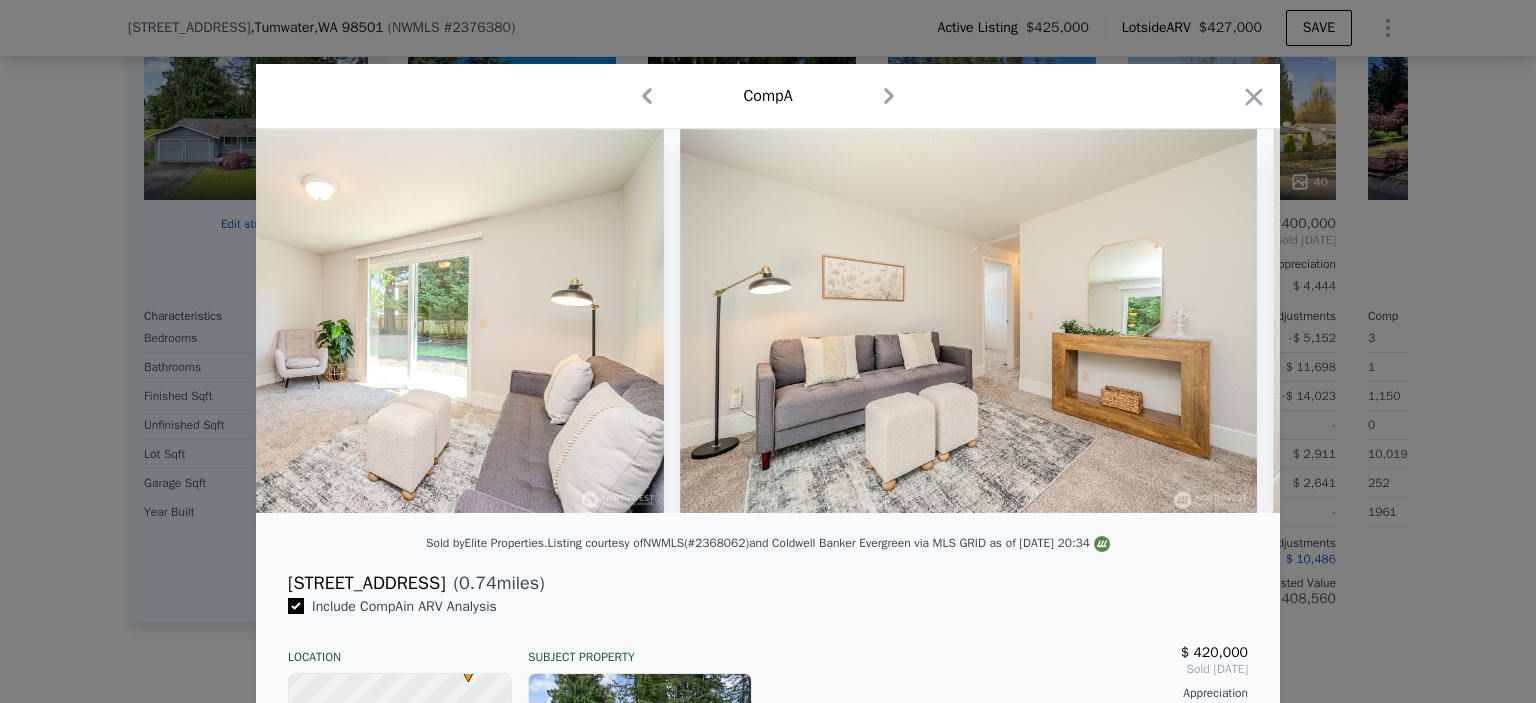 scroll, scrollTop: 0, scrollLeft: 8640, axis: horizontal 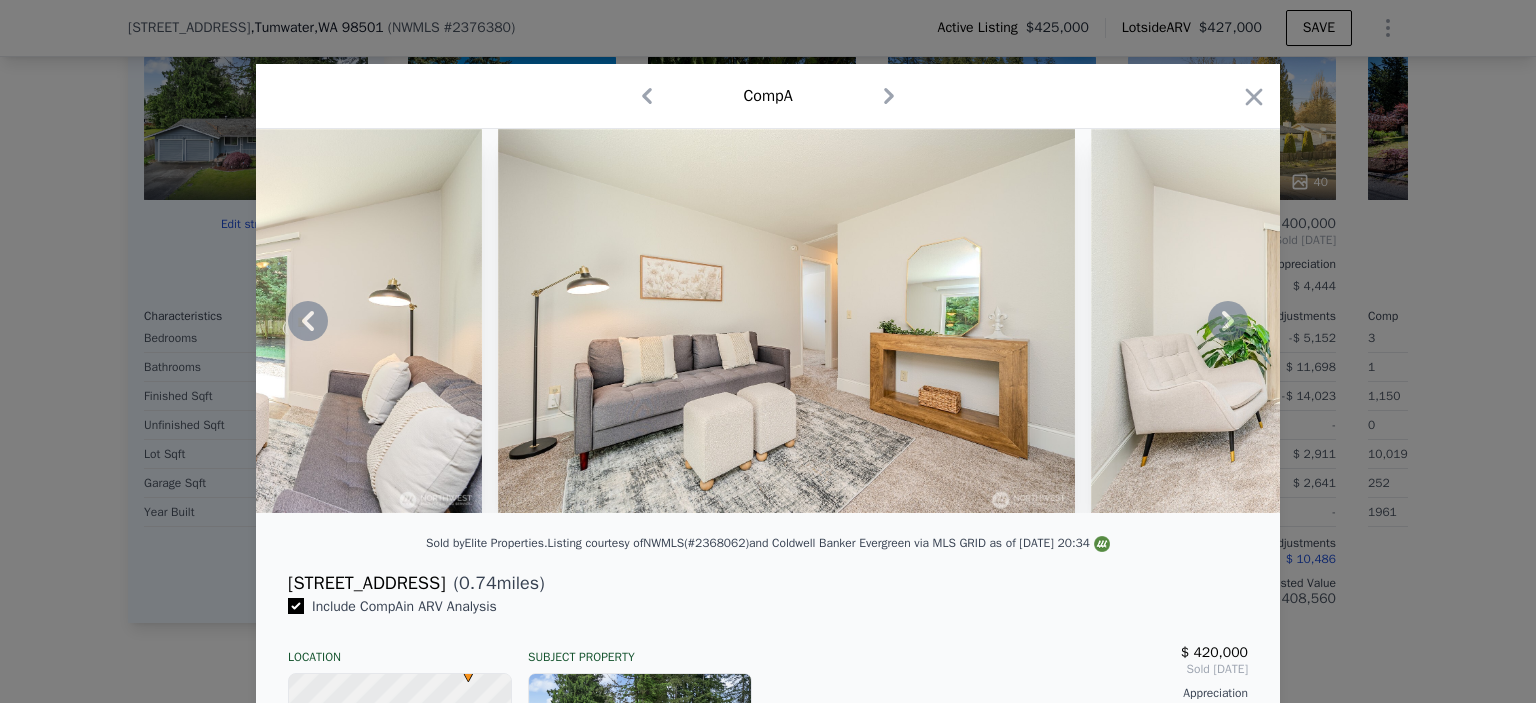 click 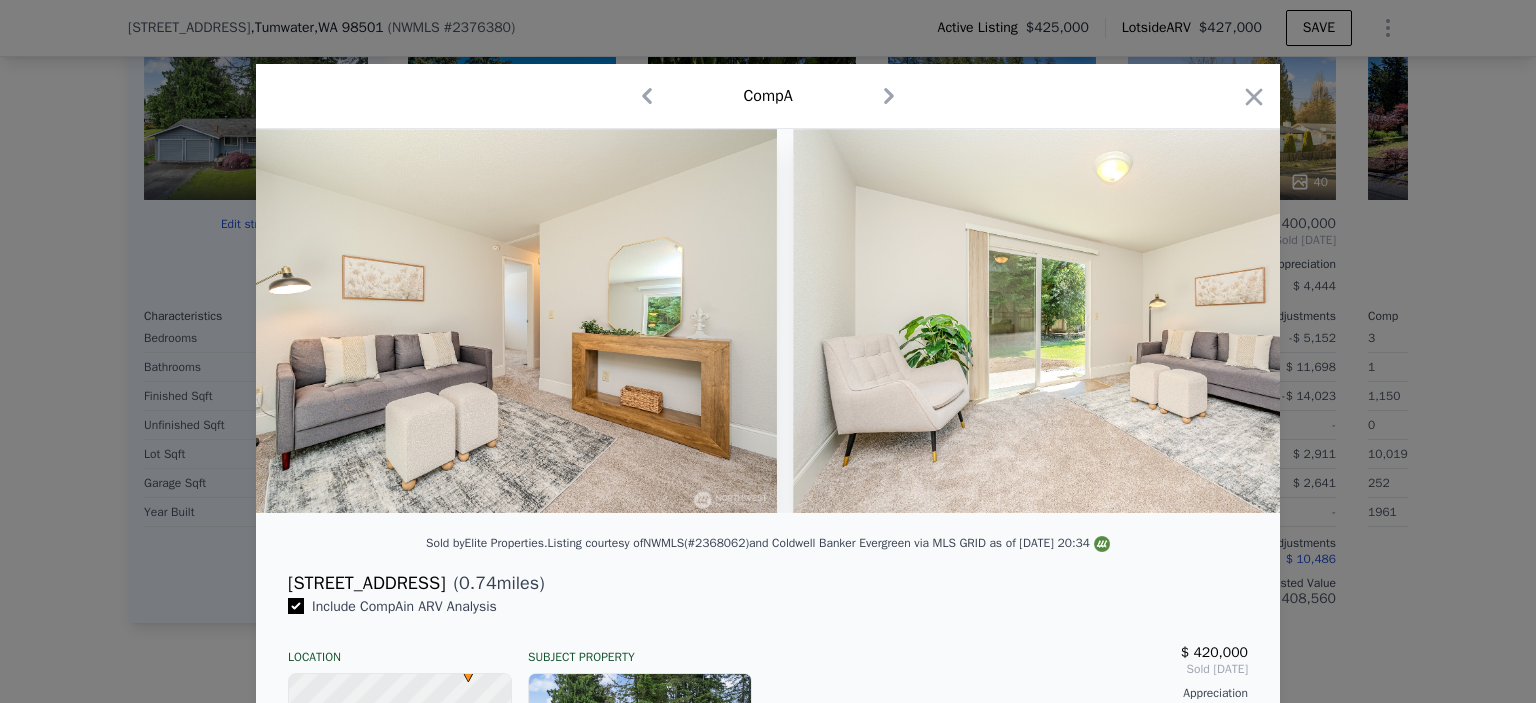 scroll, scrollTop: 0, scrollLeft: 9120, axis: horizontal 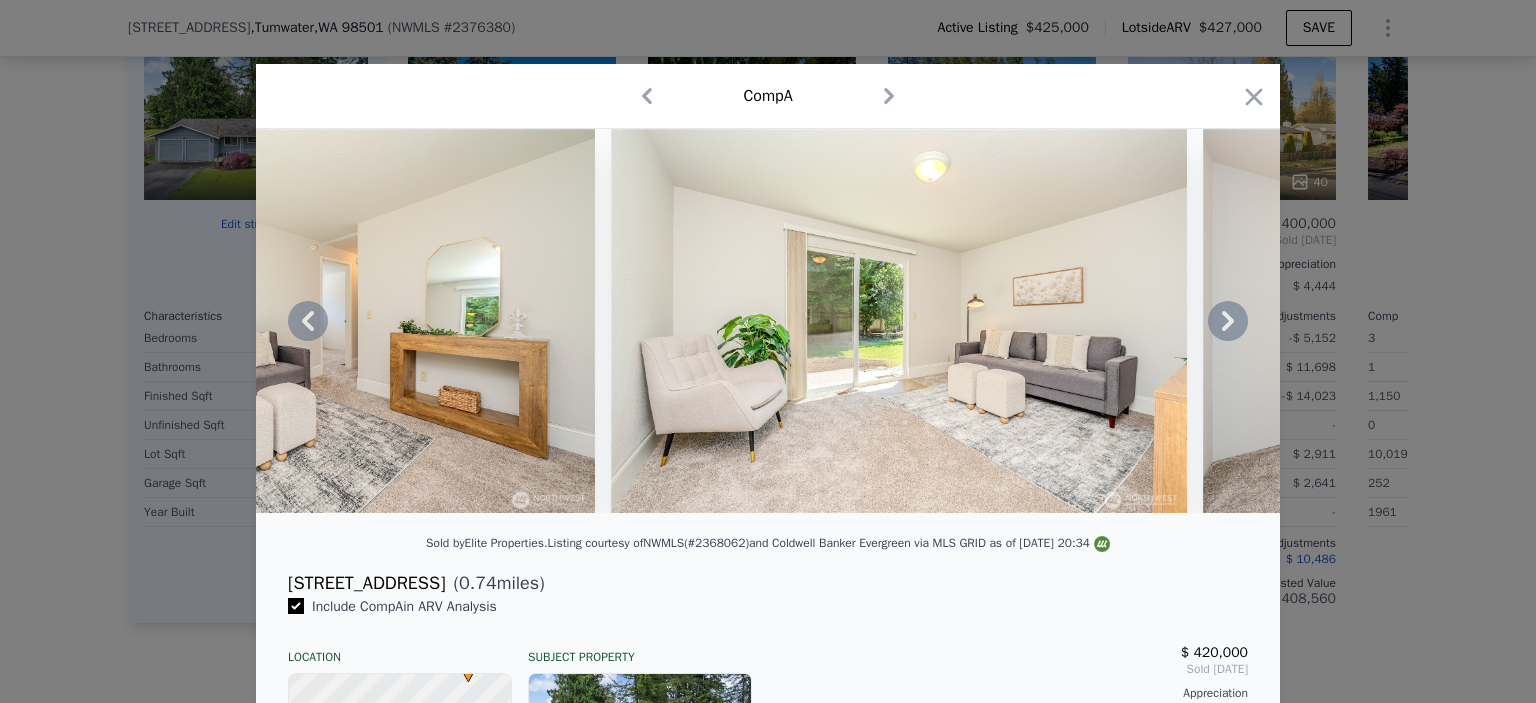 click 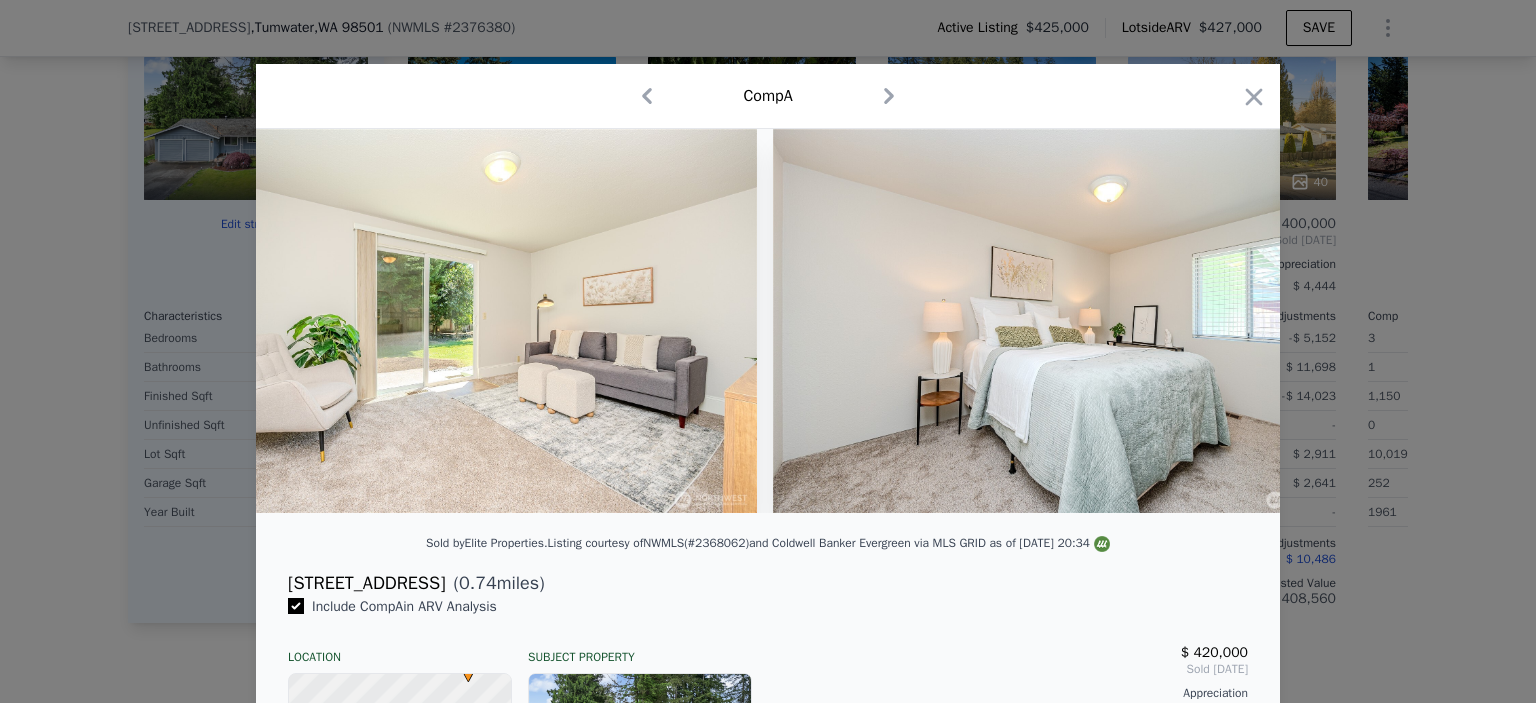 scroll, scrollTop: 0, scrollLeft: 9600, axis: horizontal 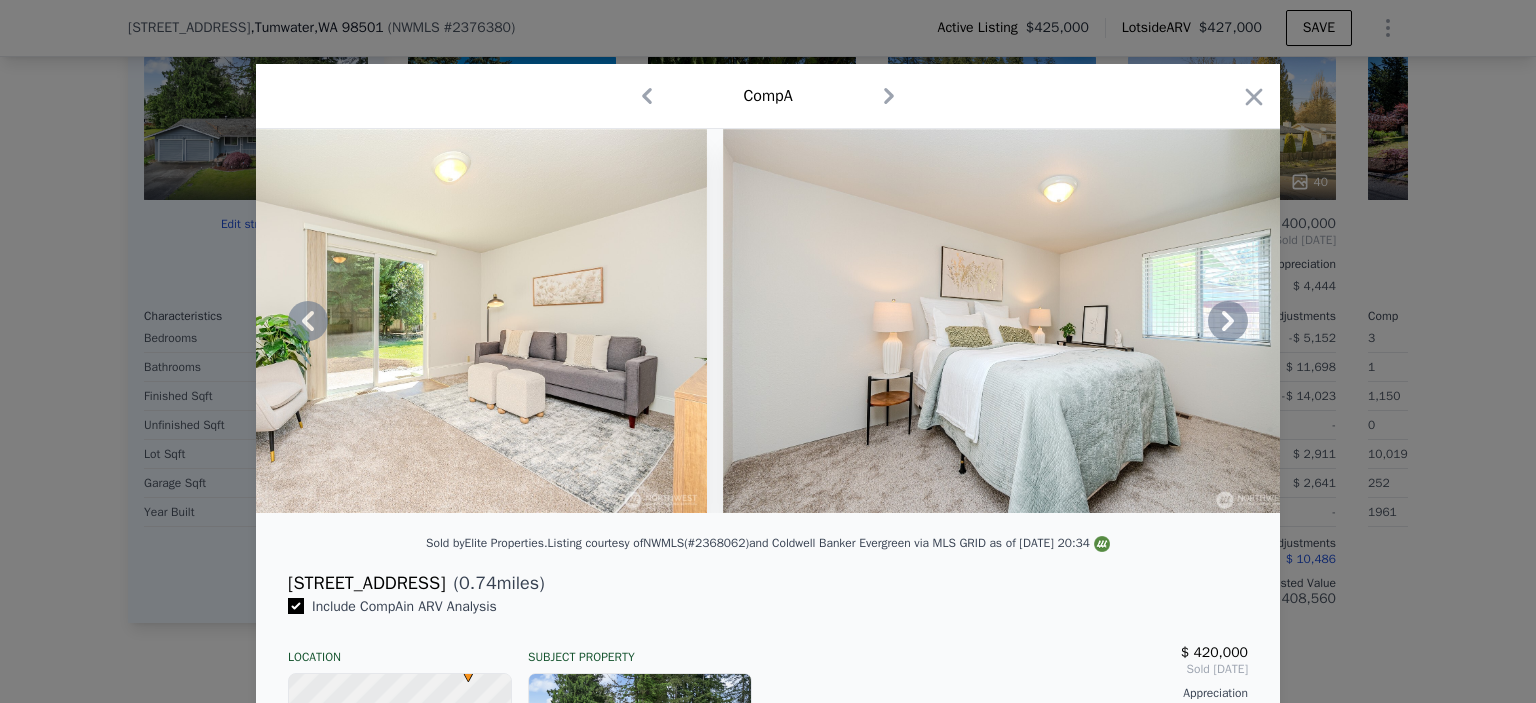 click 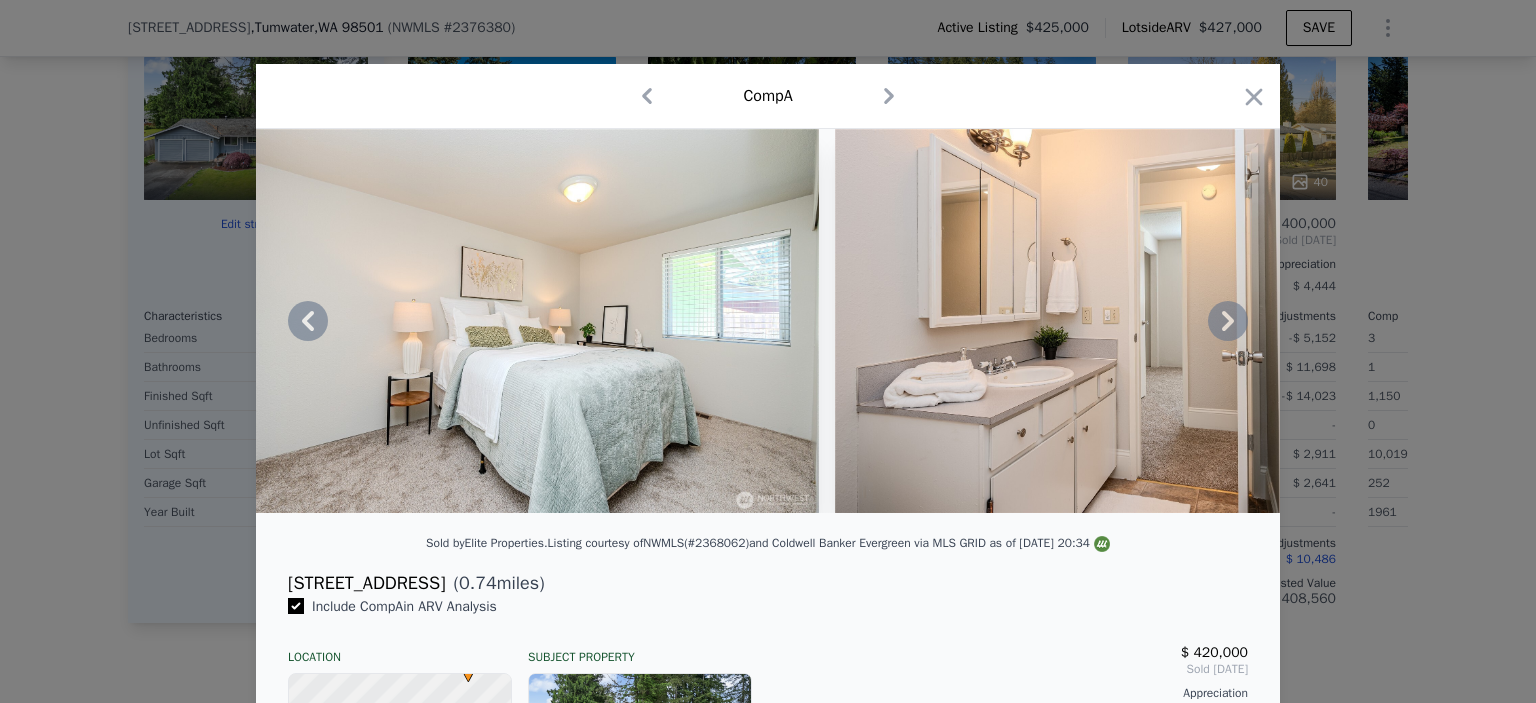 click 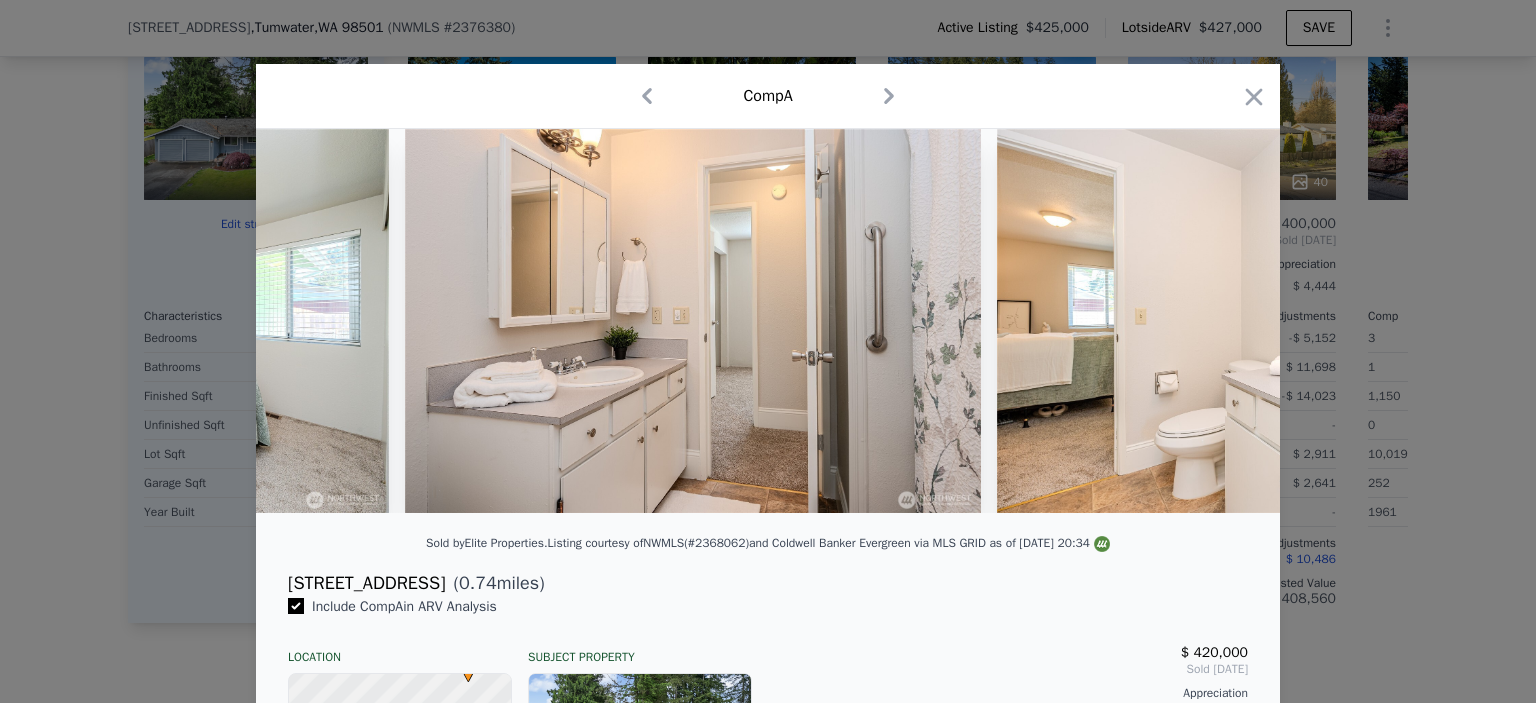scroll, scrollTop: 0, scrollLeft: 10560, axis: horizontal 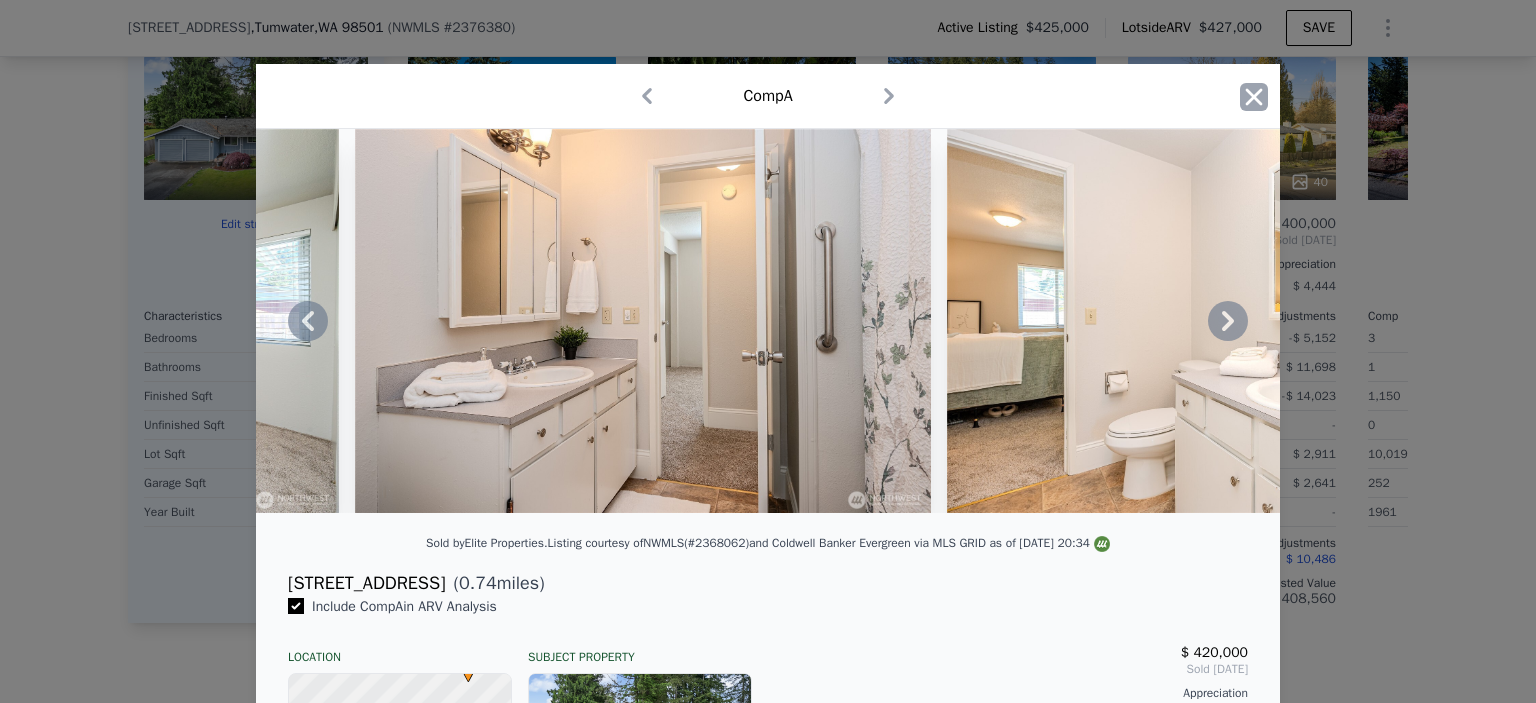 click 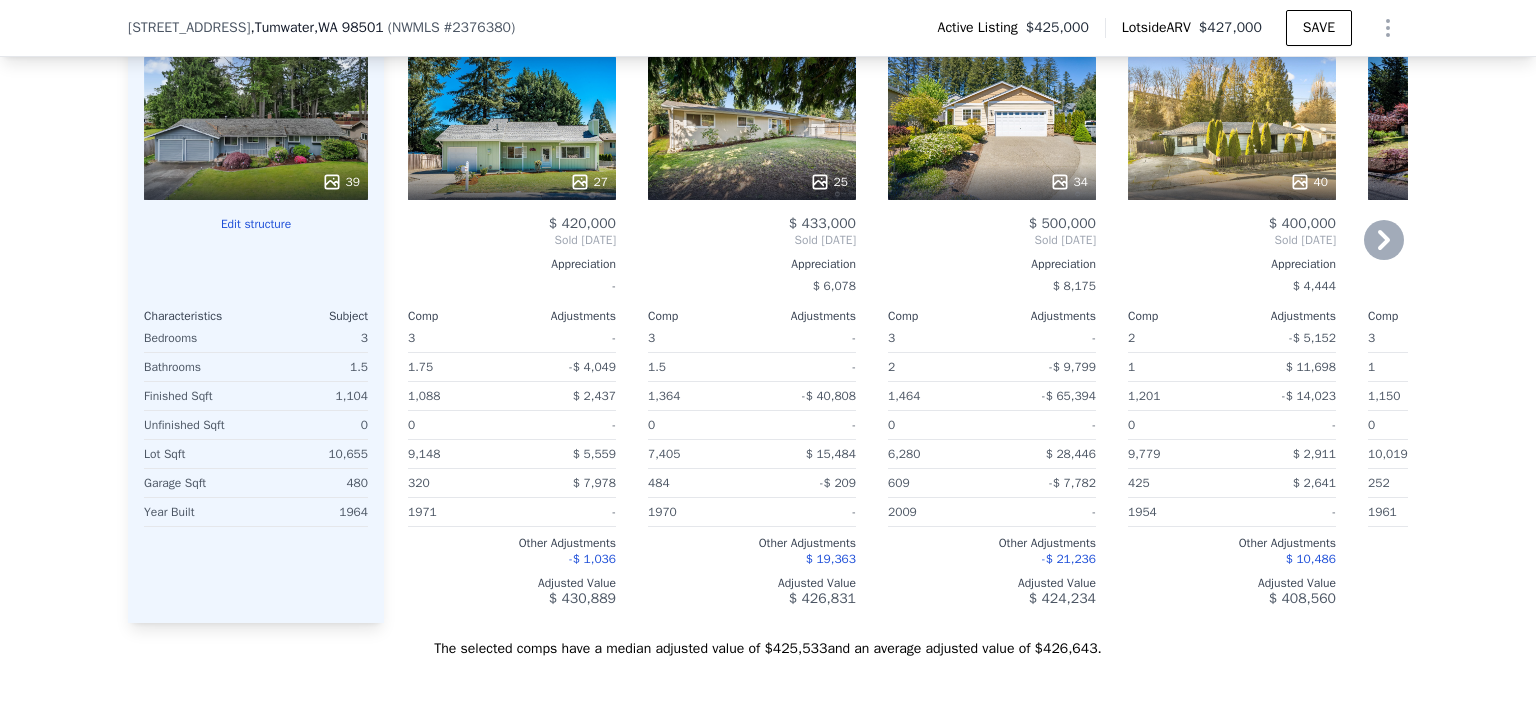 click 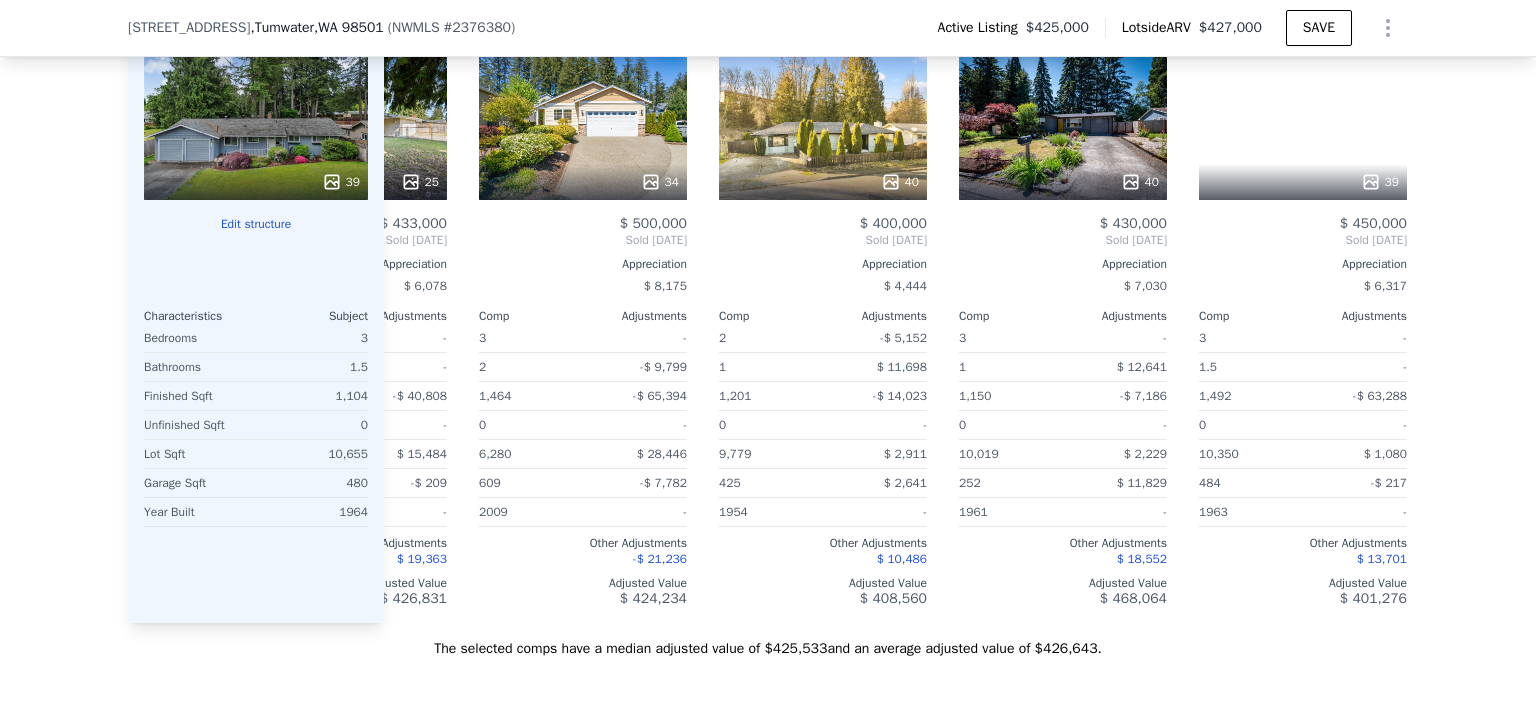 scroll, scrollTop: 0, scrollLeft: 480, axis: horizontal 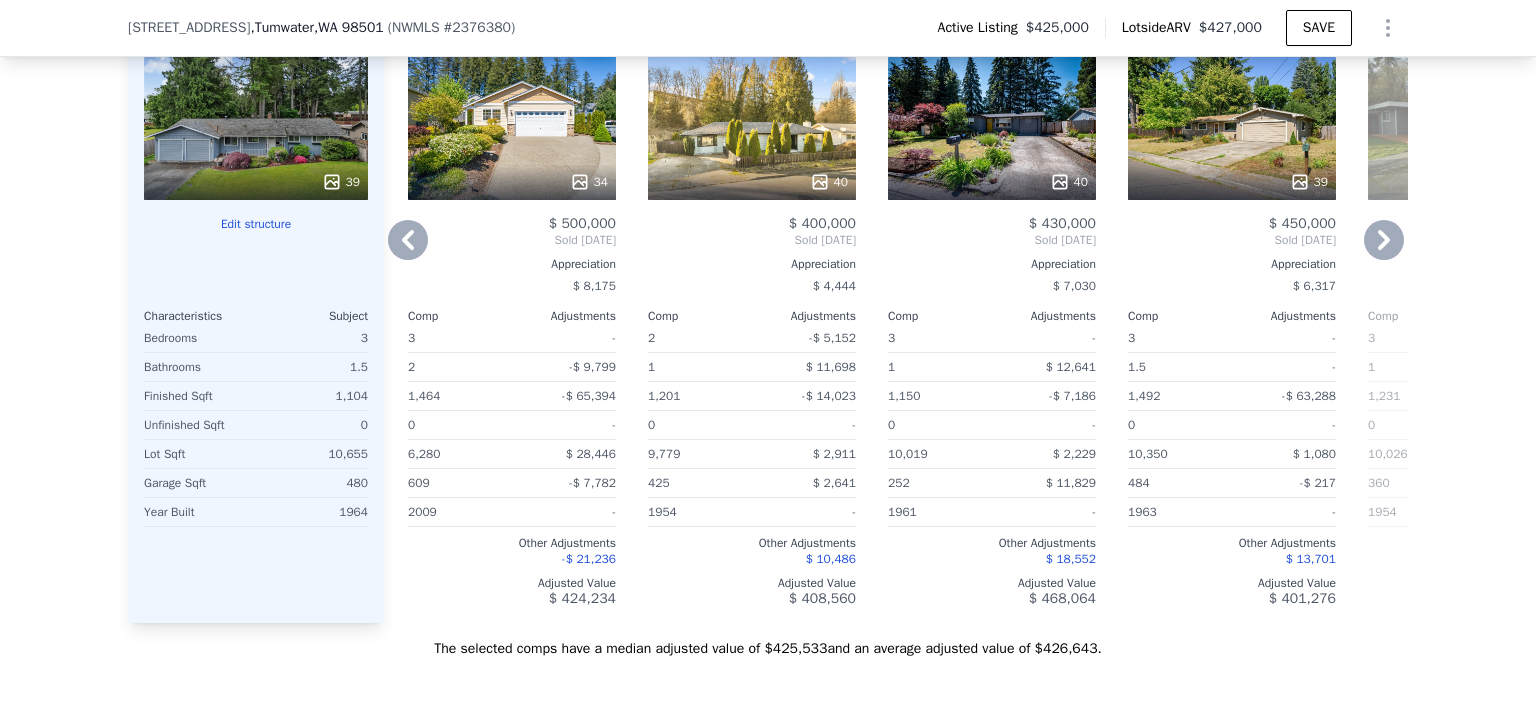 click 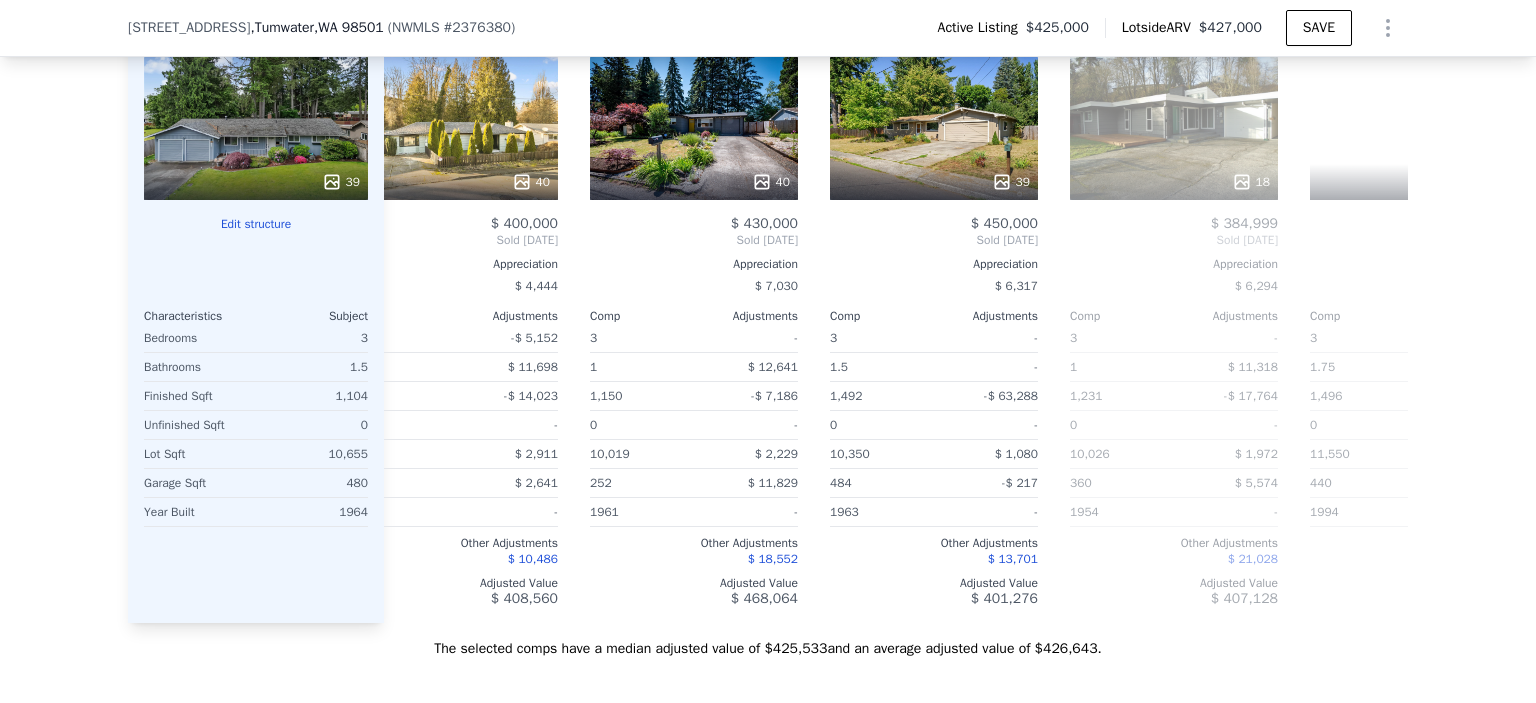 scroll, scrollTop: 0, scrollLeft: 960, axis: horizontal 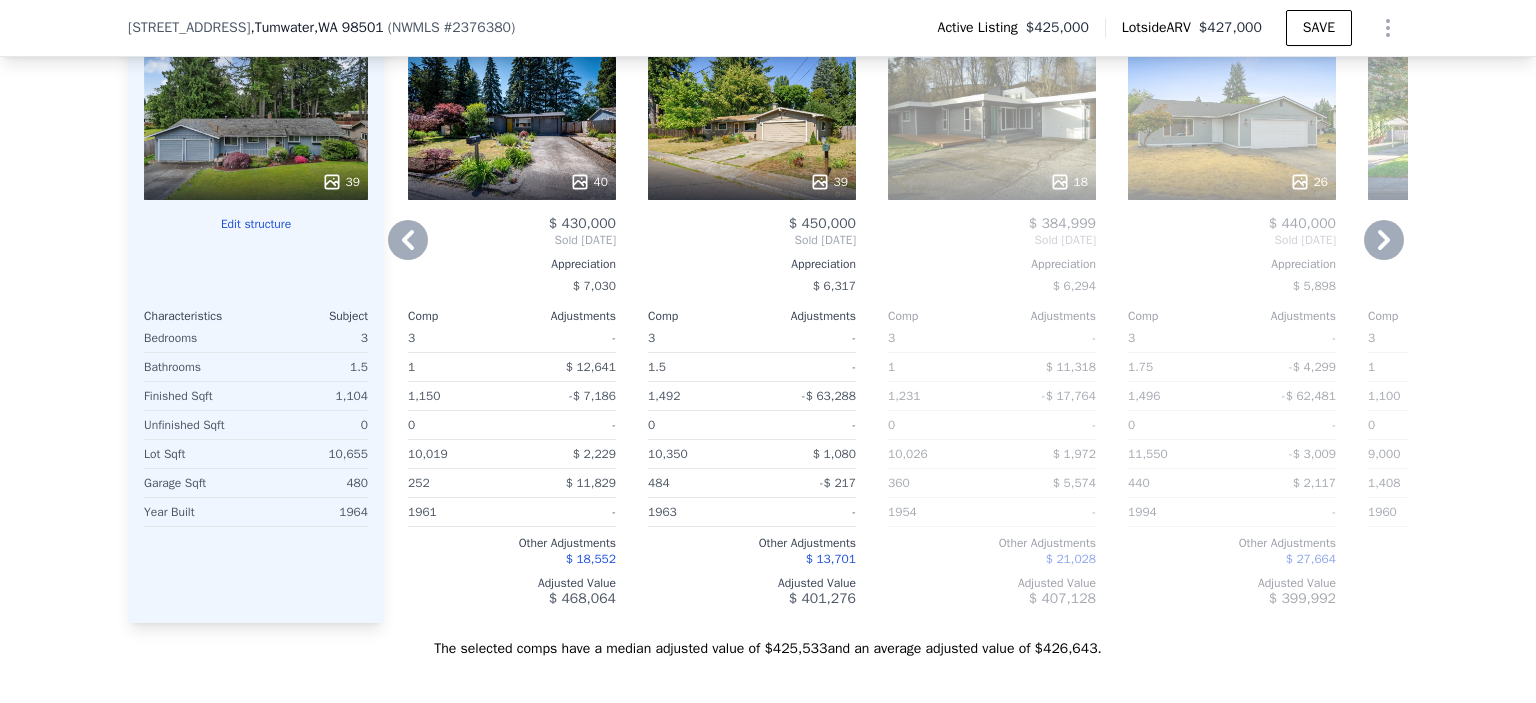 click 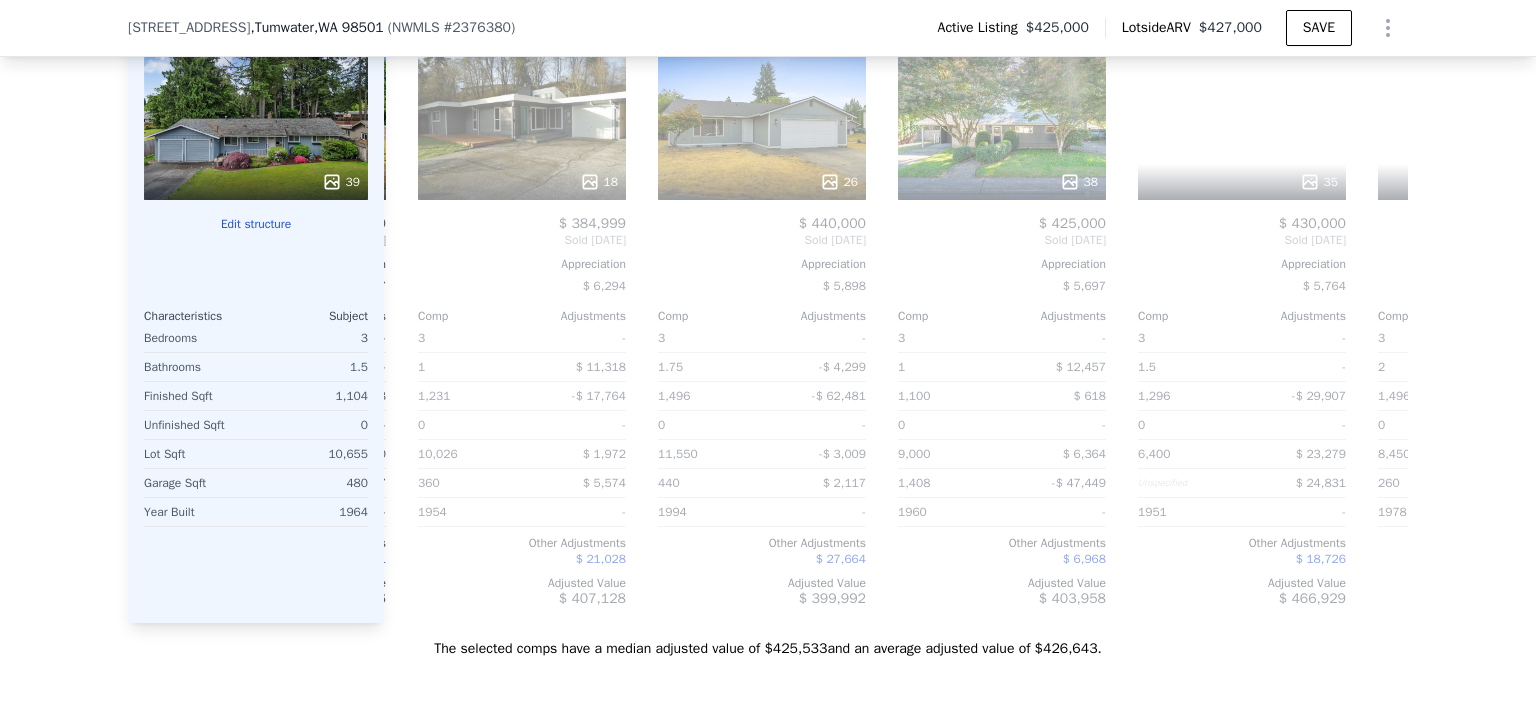 scroll, scrollTop: 0, scrollLeft: 1440, axis: horizontal 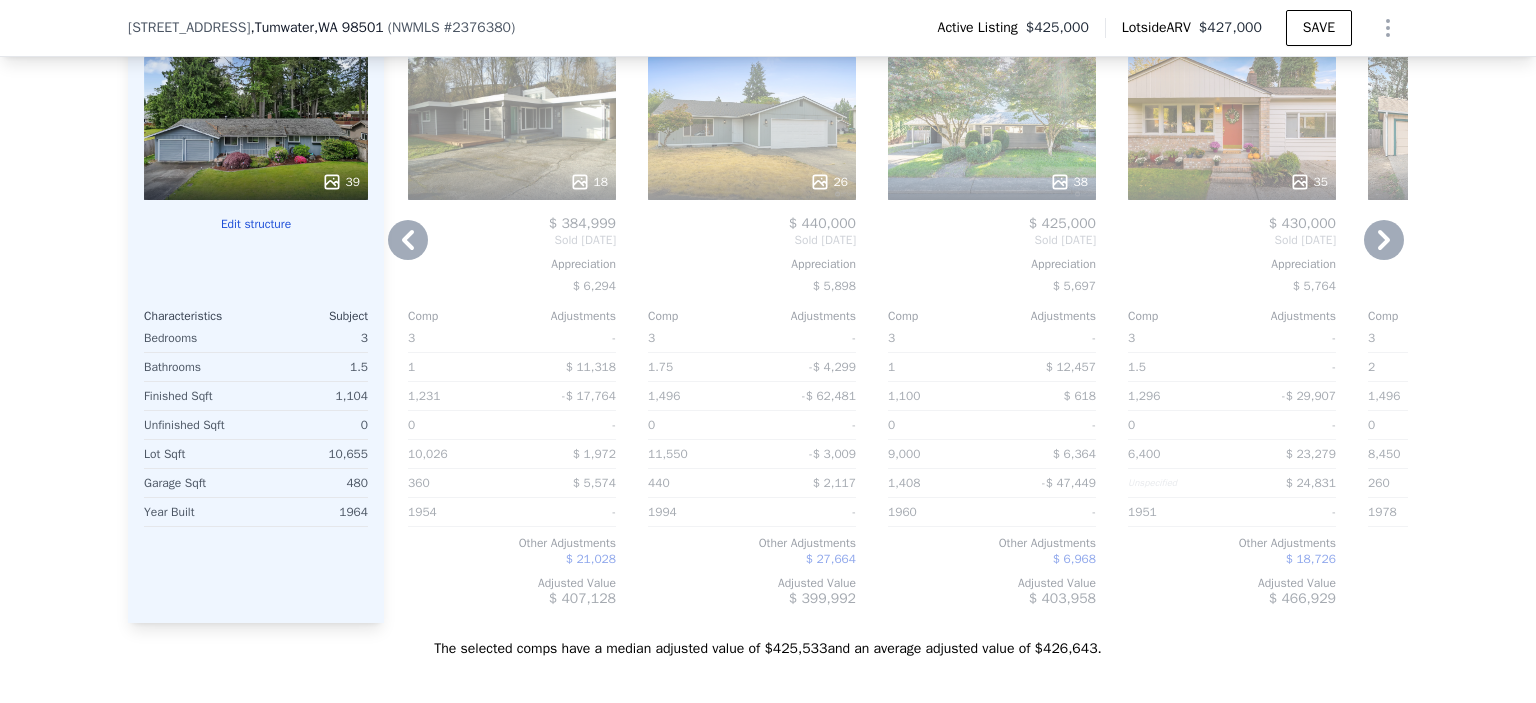 click 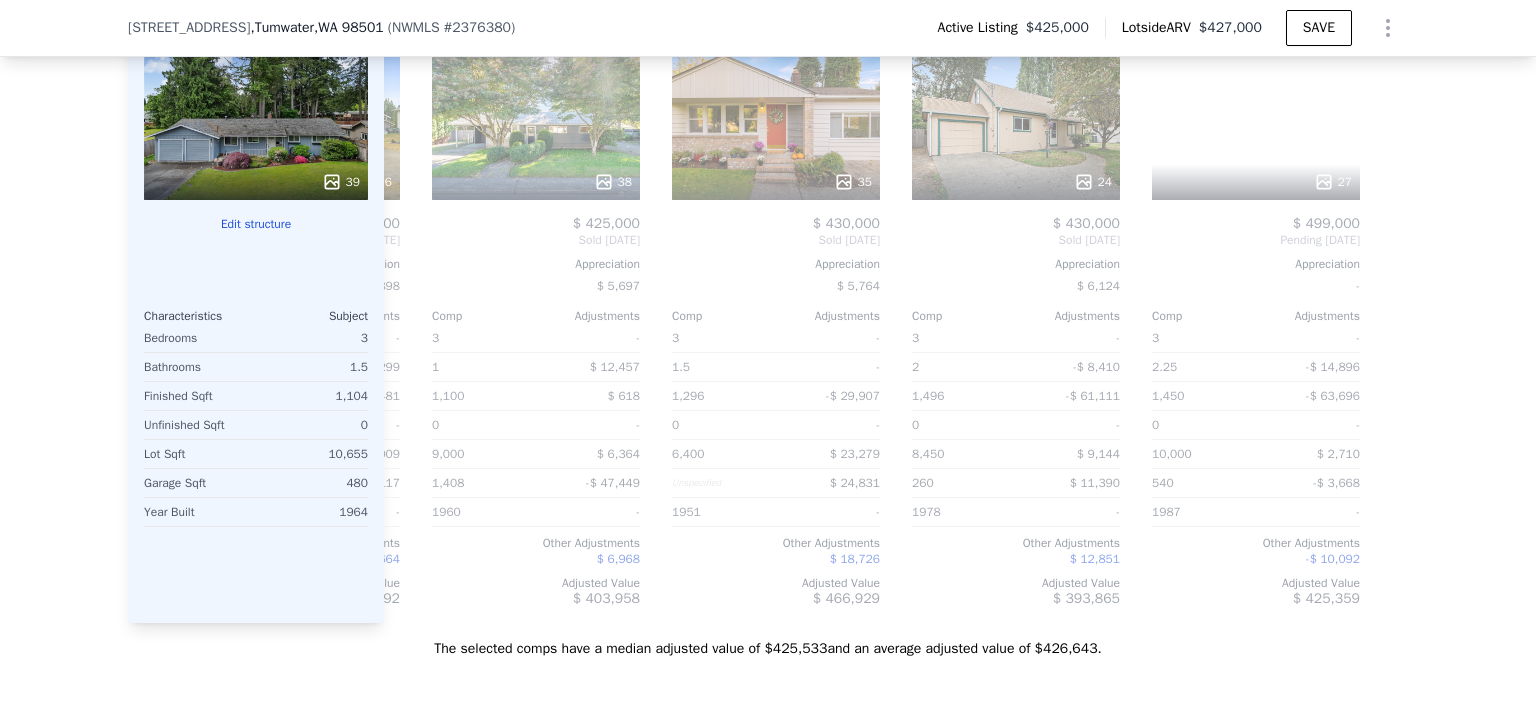 scroll, scrollTop: 0, scrollLeft: 1904, axis: horizontal 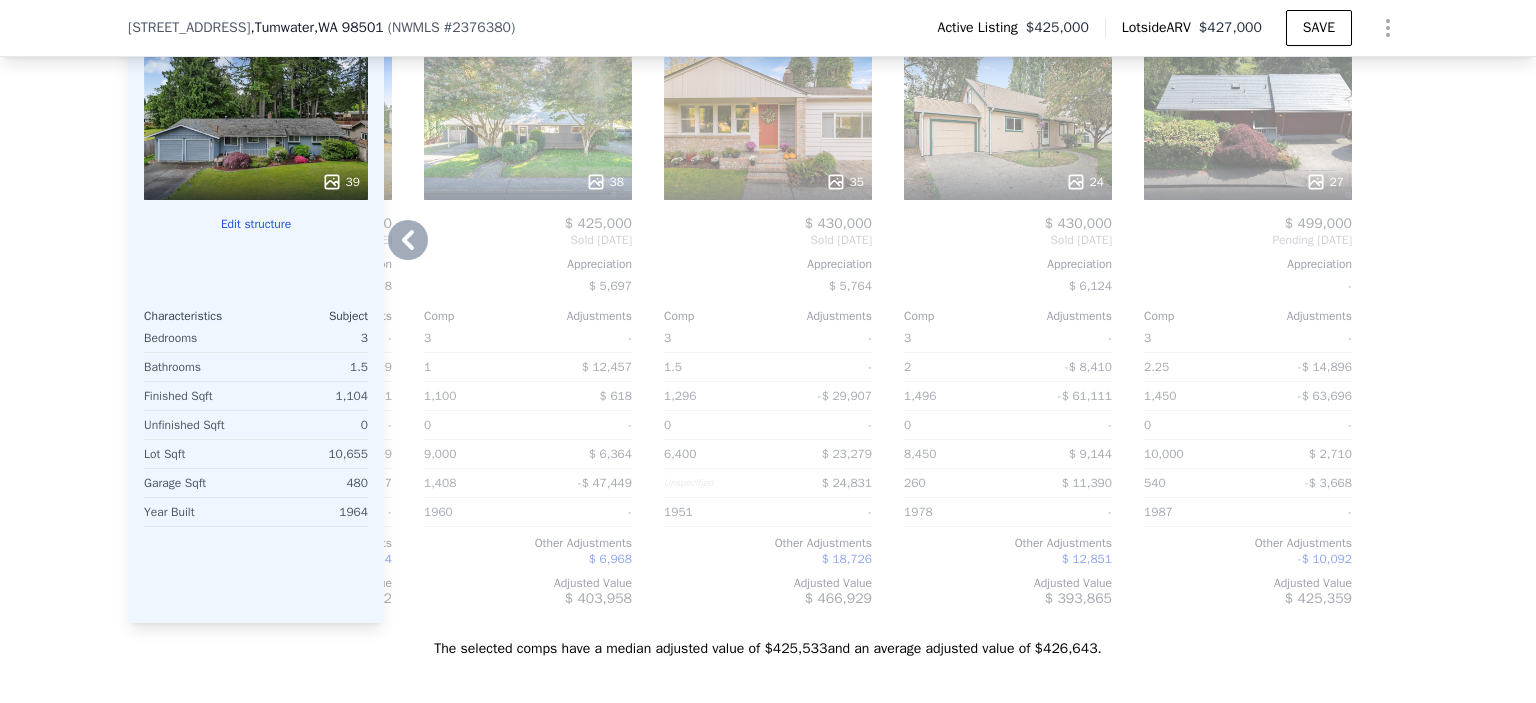 click at bounding box center [1392, 301] 